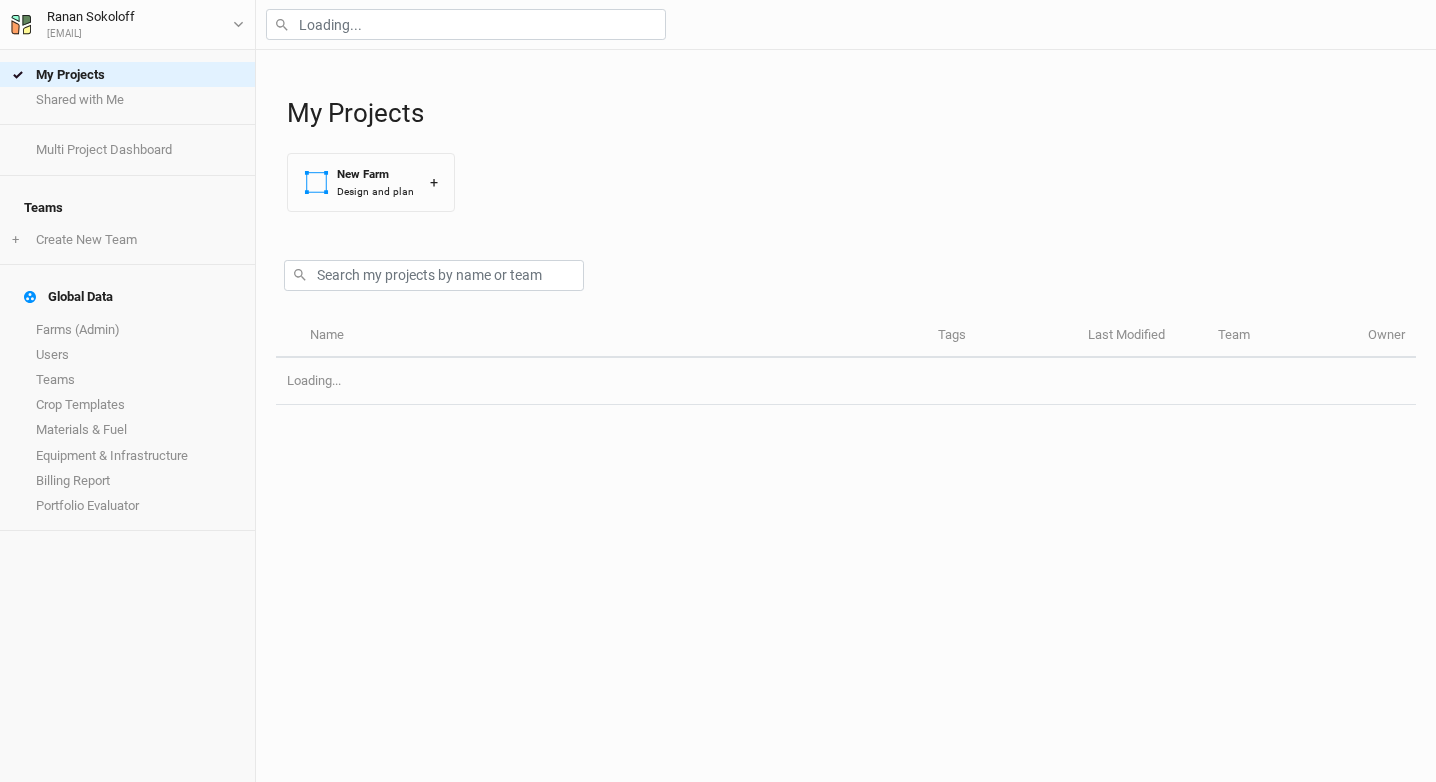 scroll, scrollTop: 0, scrollLeft: 0, axis: both 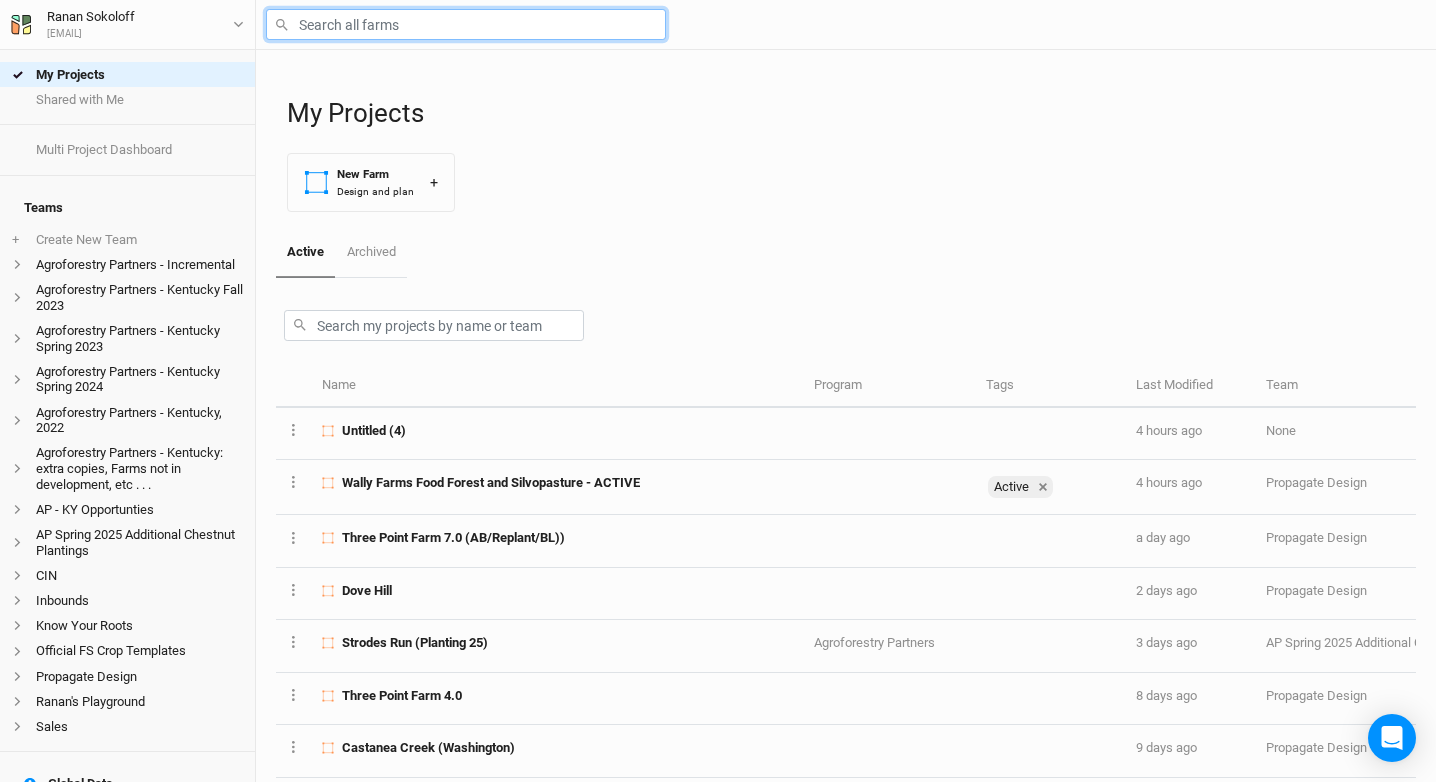 click at bounding box center [466, 24] 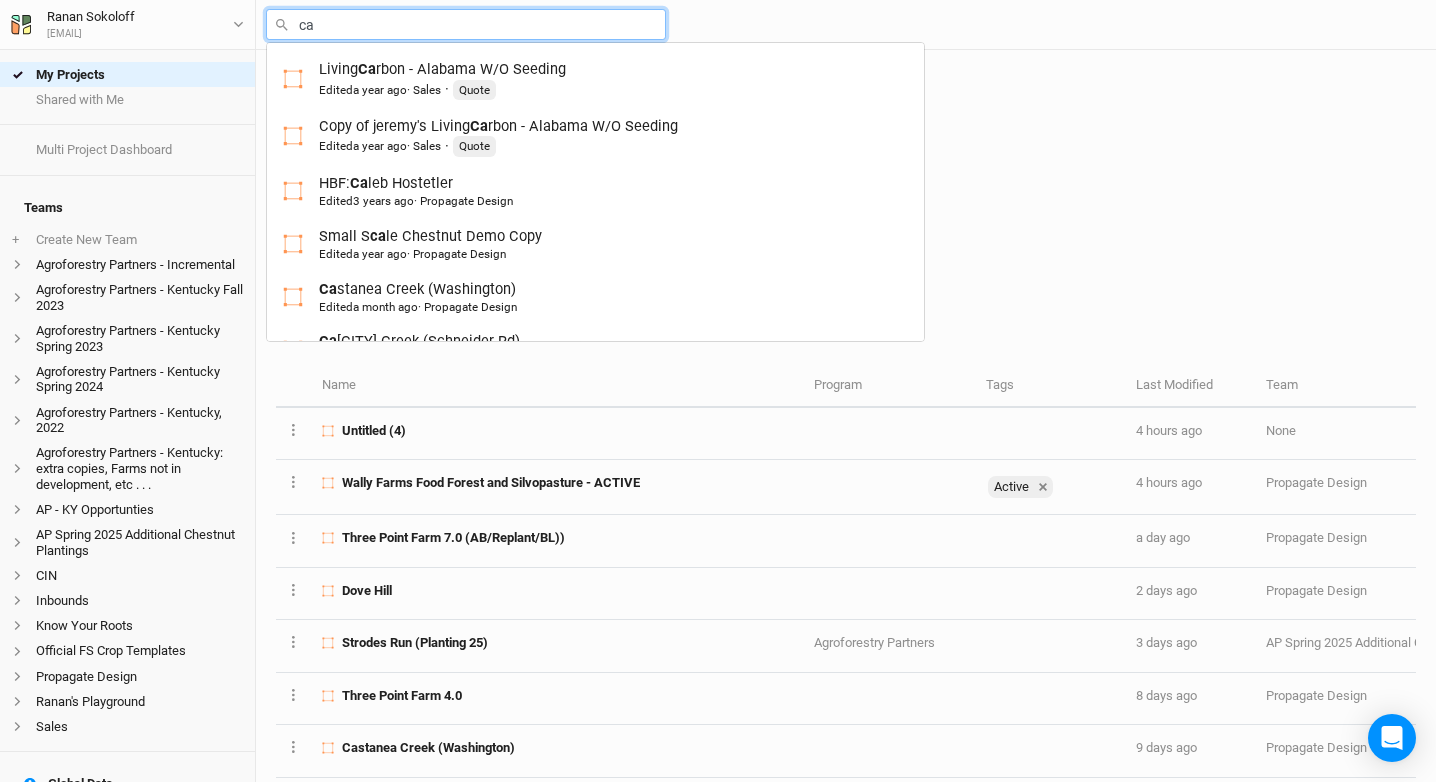 type on "cas" 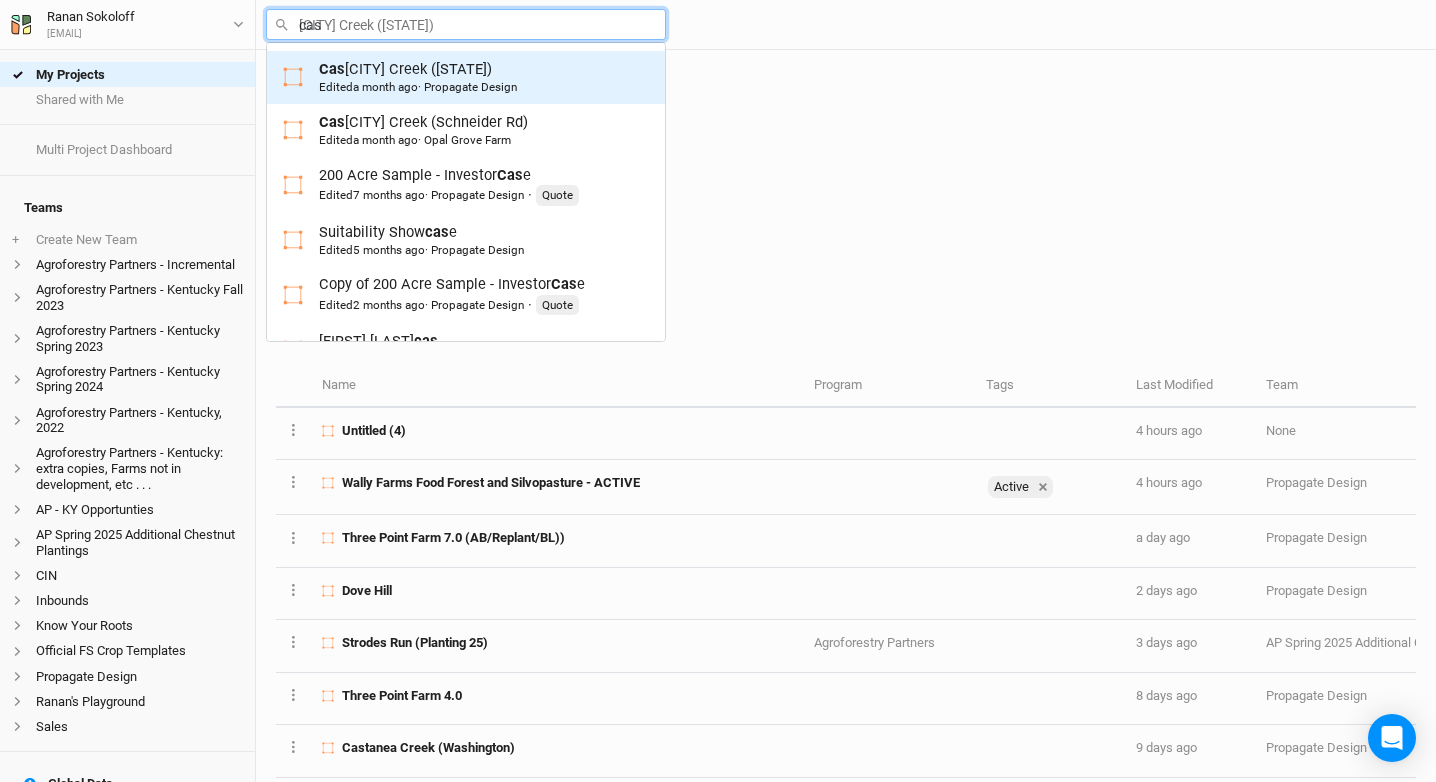 click on "Cas tanea Creek (Washington) Edited  a month ago  · Propagate Design" at bounding box center (418, 77) 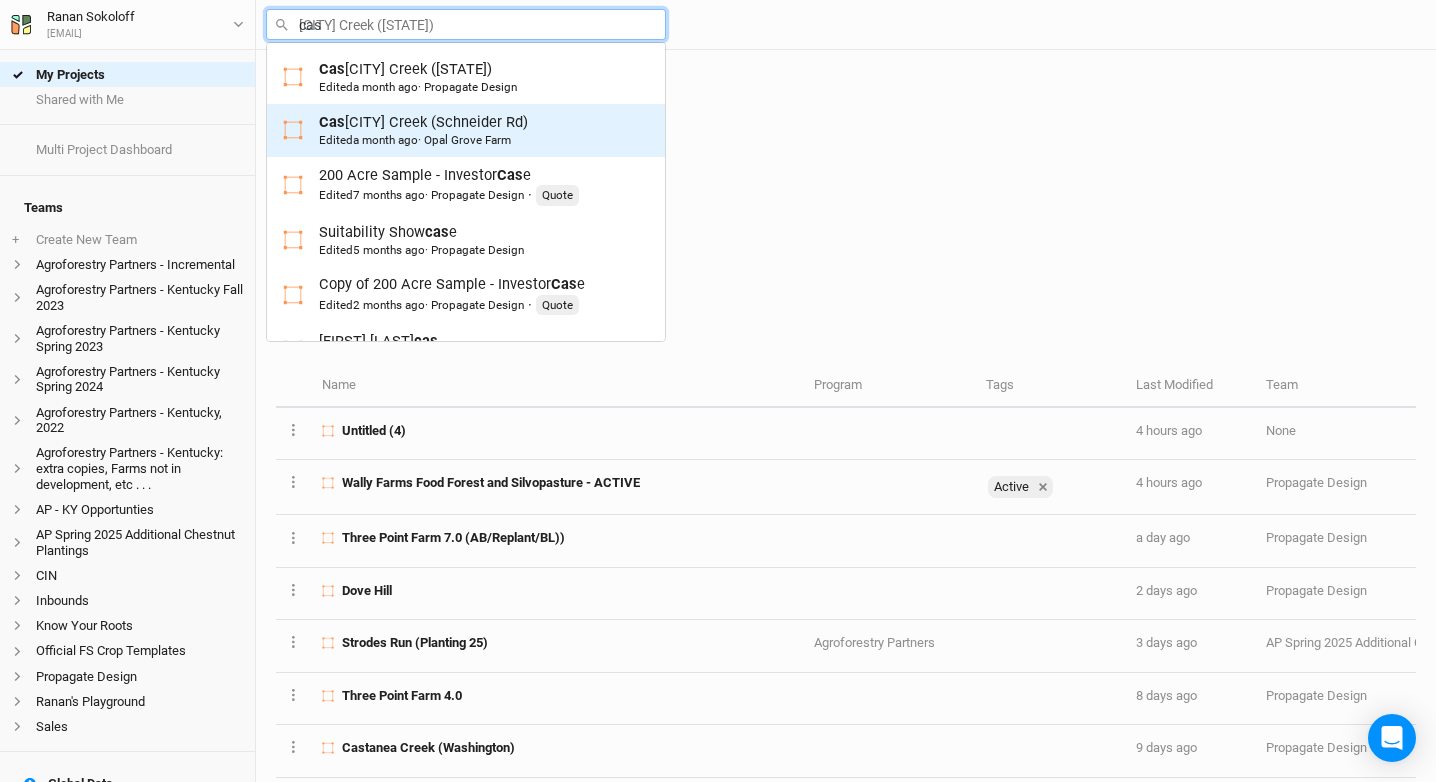 click on "Edited  a month ago  · Opal Grove Farm" at bounding box center (415, 140) 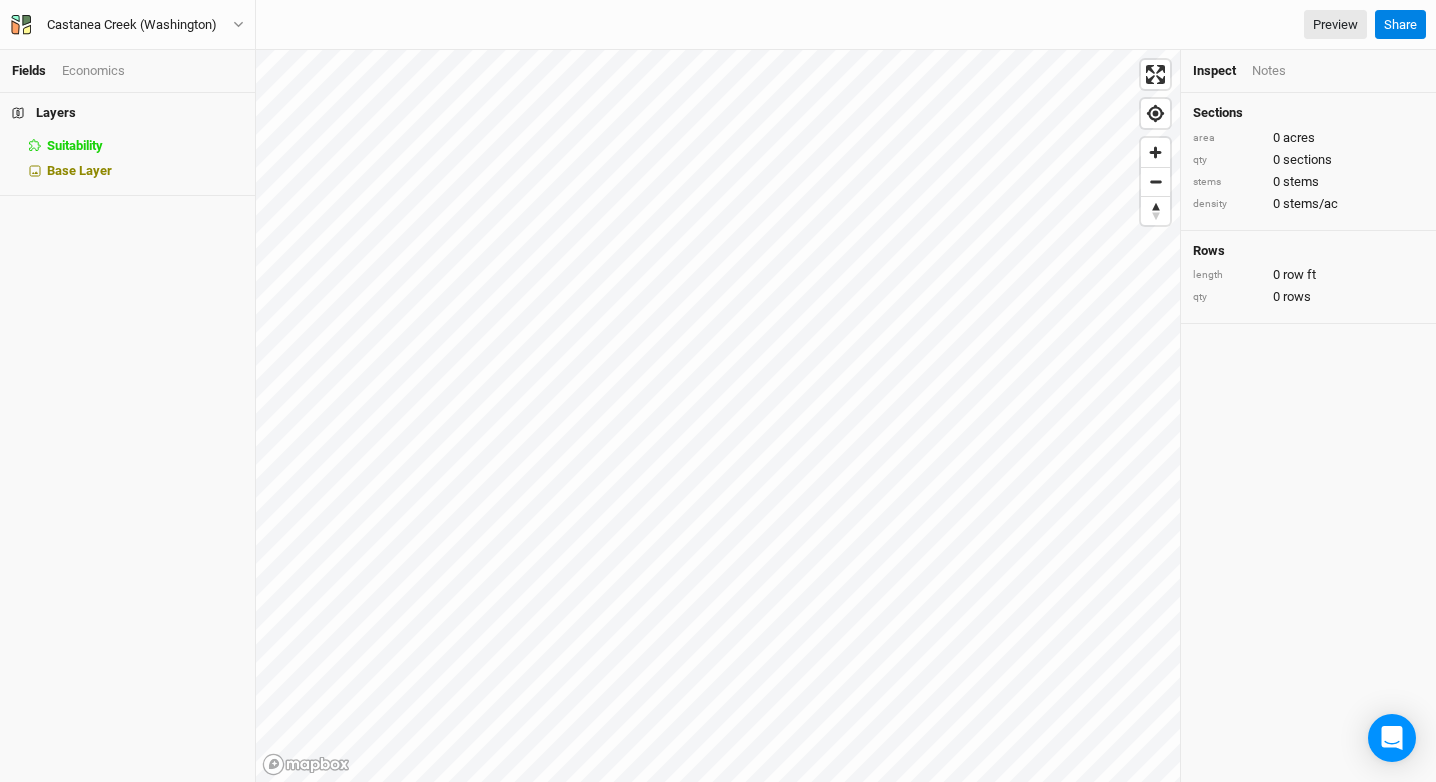 scroll, scrollTop: 0, scrollLeft: 0, axis: both 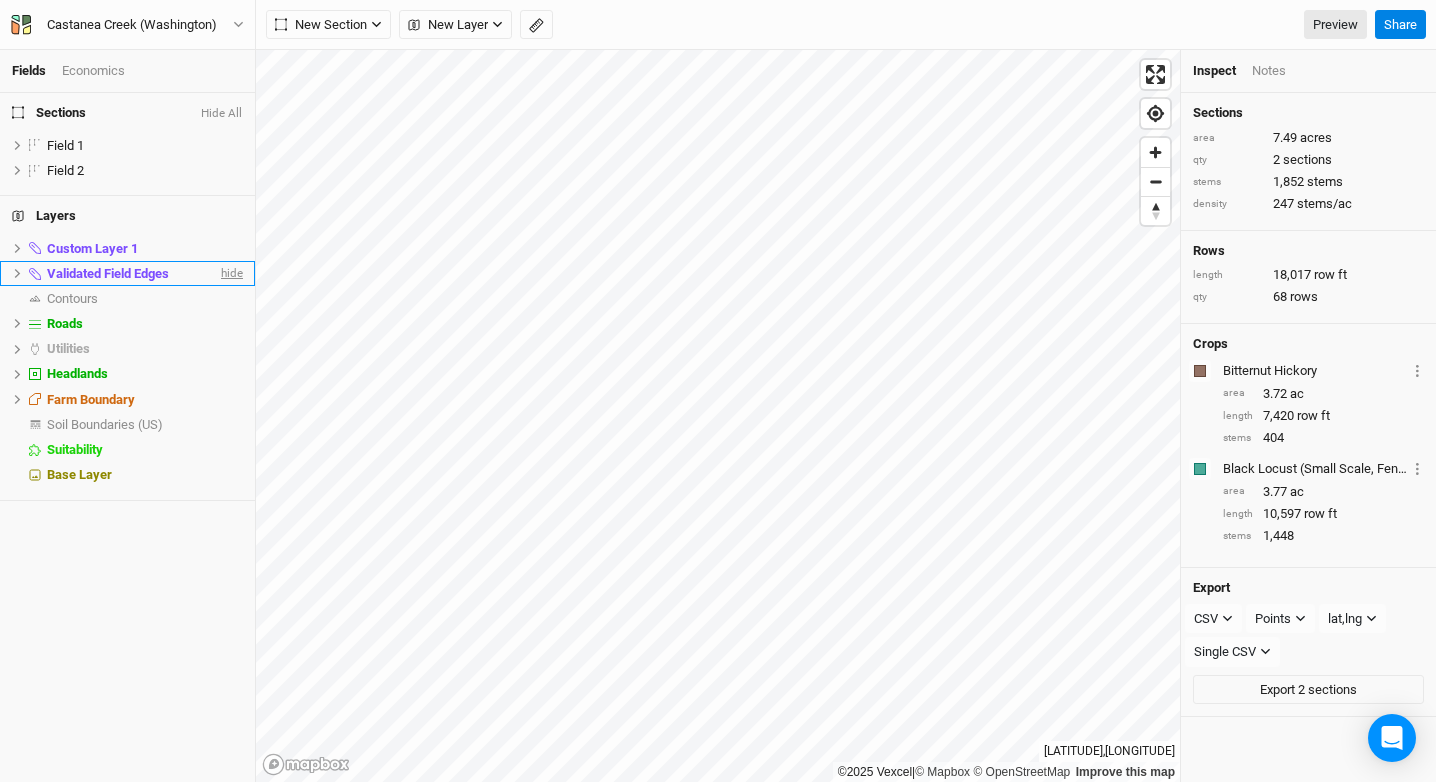 click on "hide" at bounding box center (230, 273) 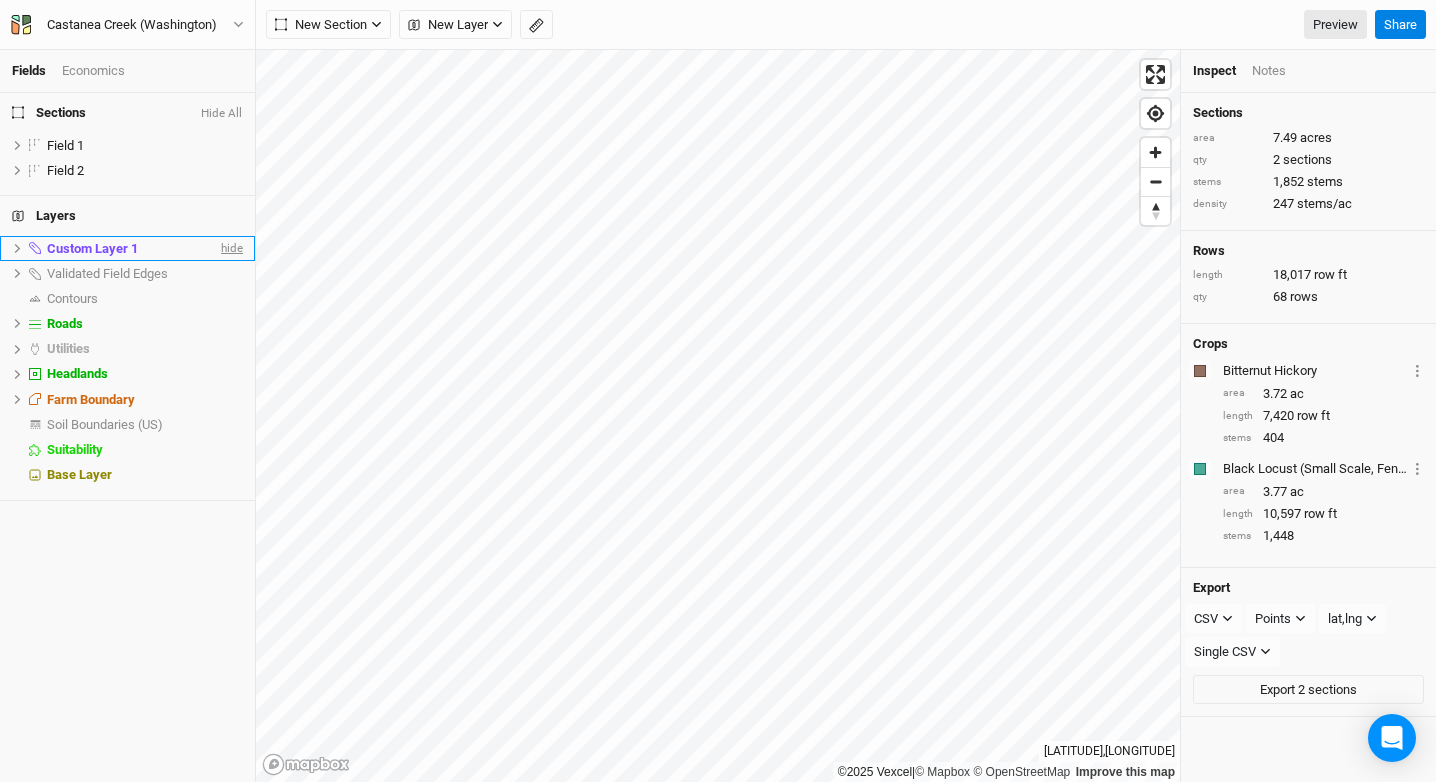 click on "hide" at bounding box center (230, 248) 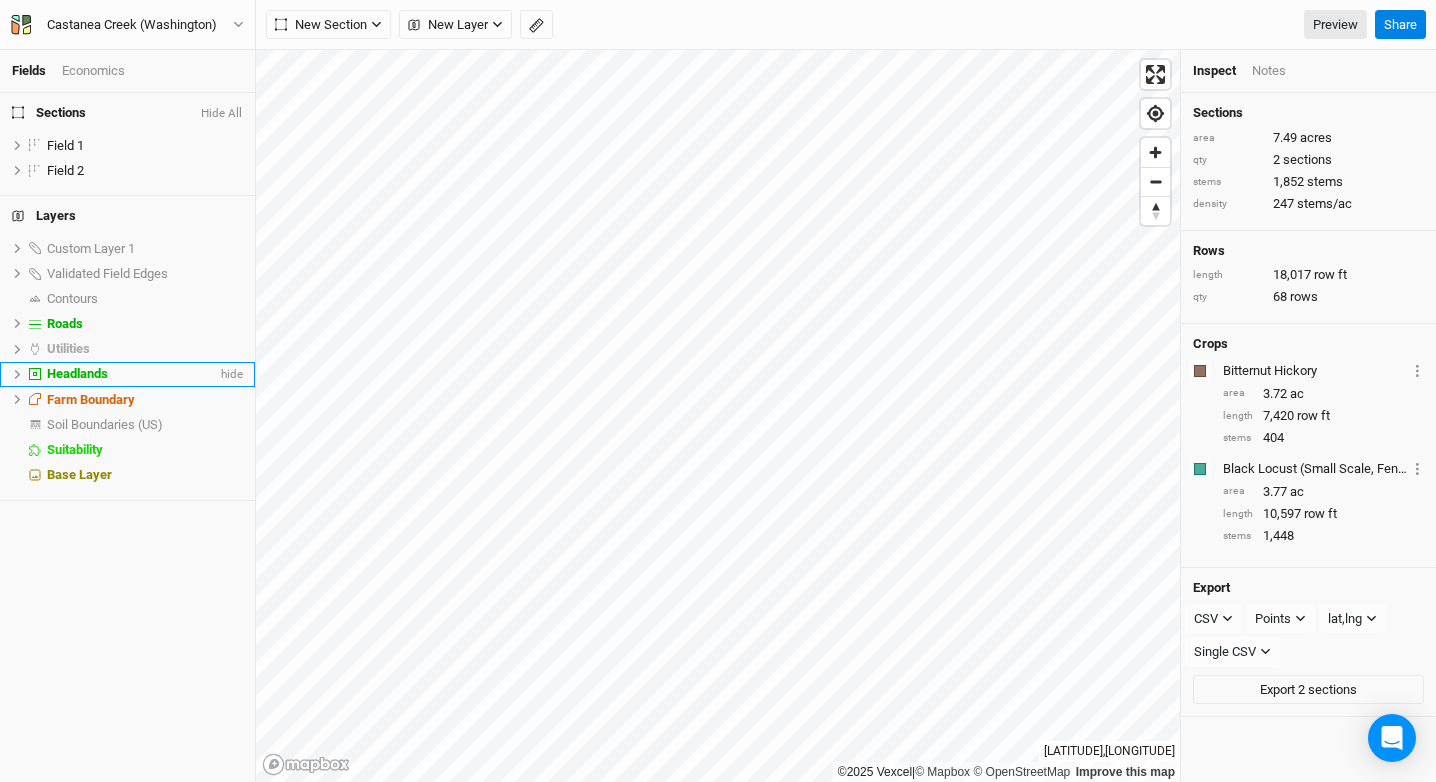 click on "Headlands" at bounding box center (77, 373) 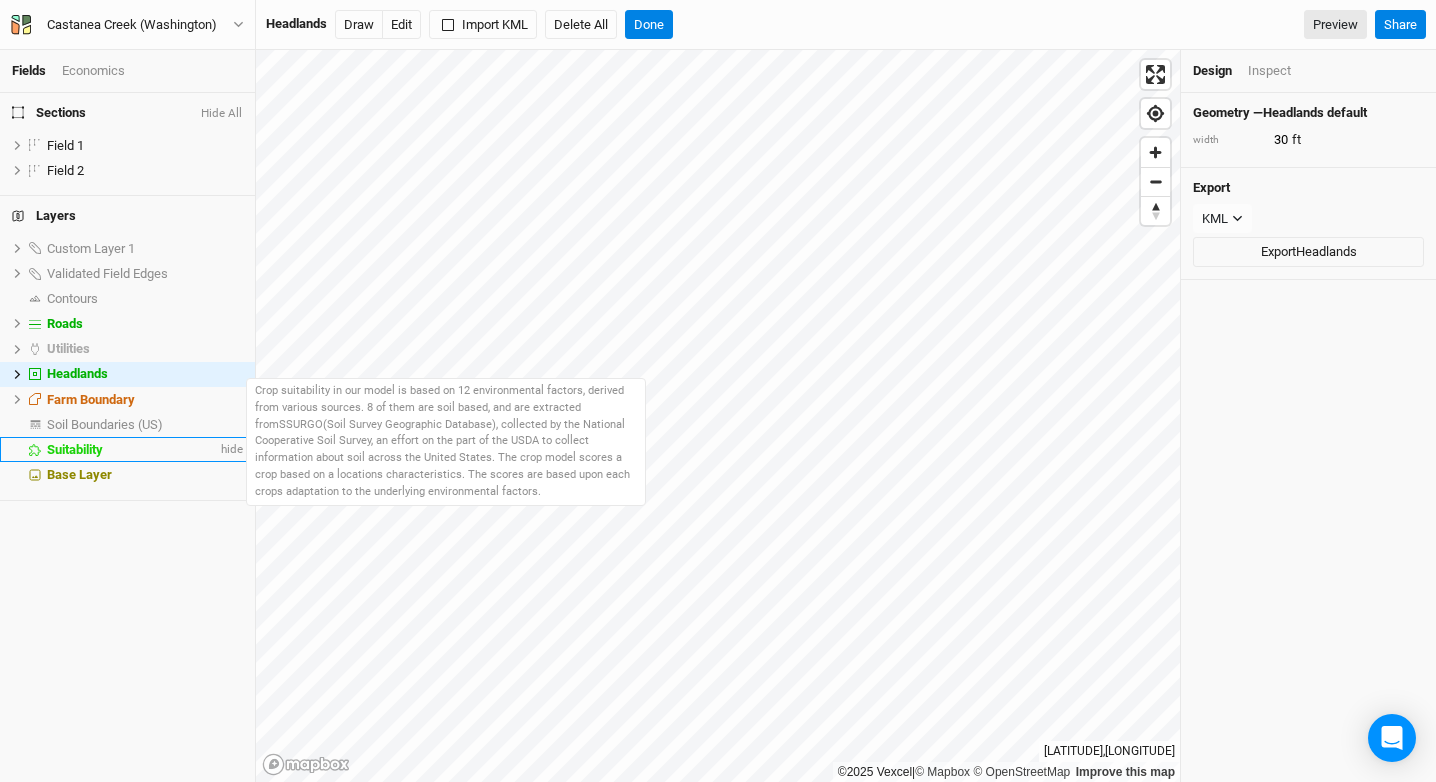click on "Suitability" at bounding box center [132, 450] 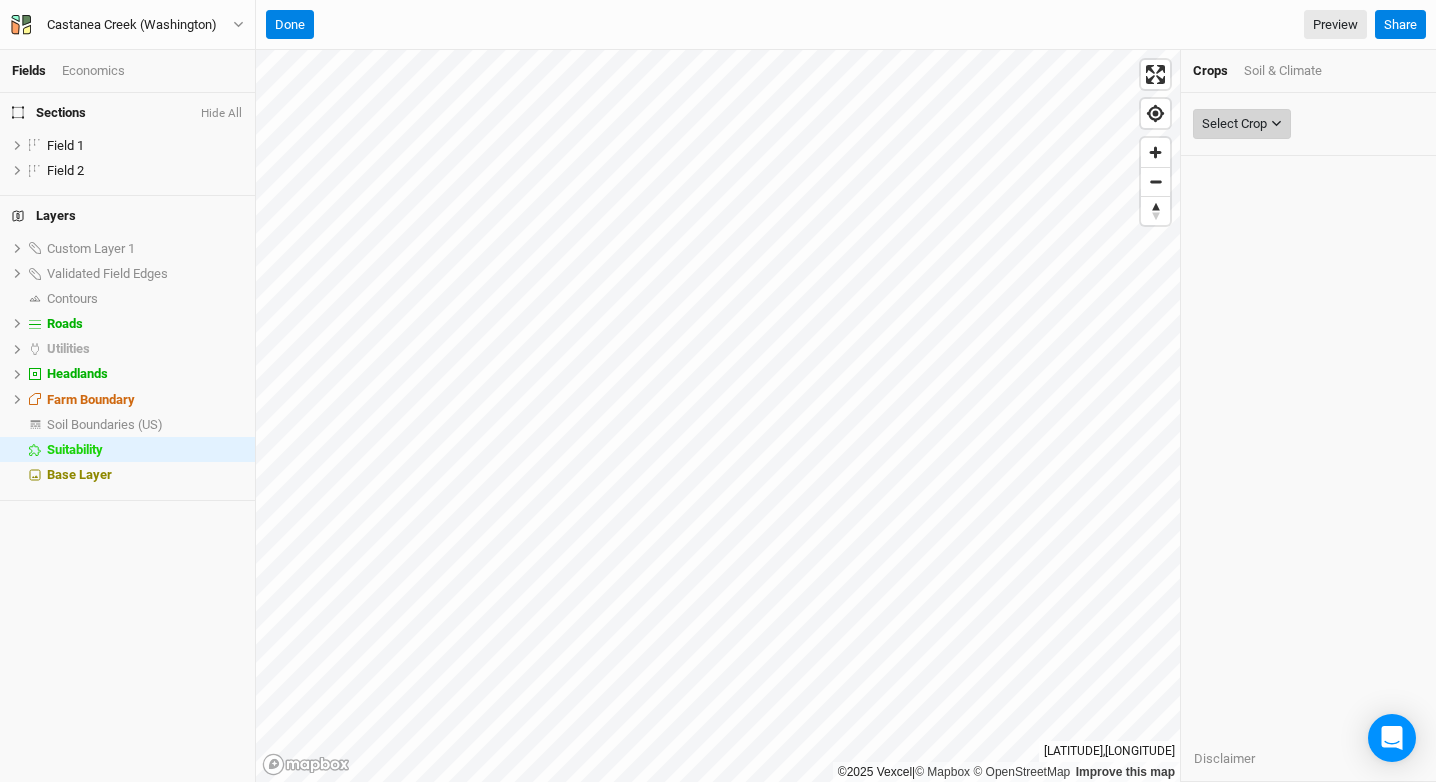 click on "Select Crop" at bounding box center [1234, 124] 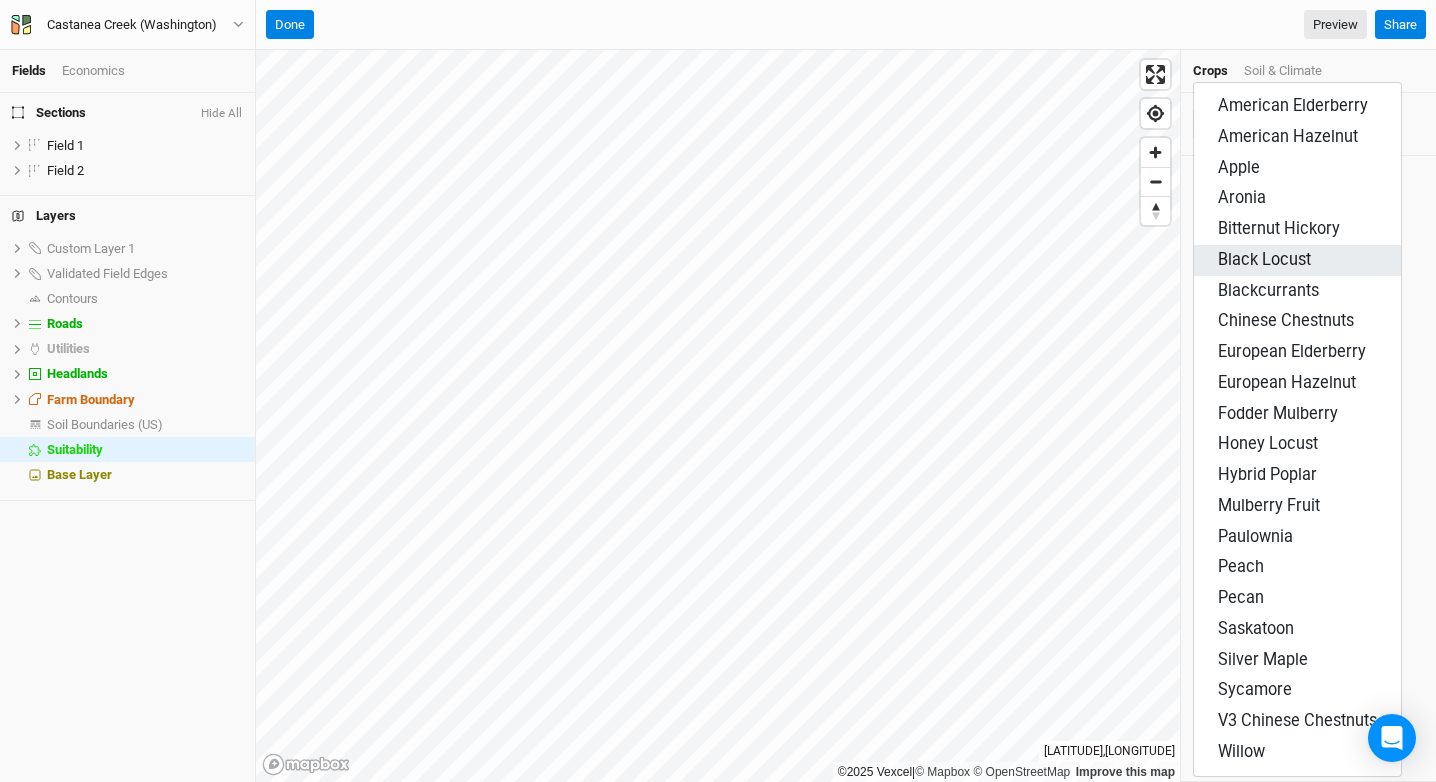 click on "Black Locust" at bounding box center [1297, 260] 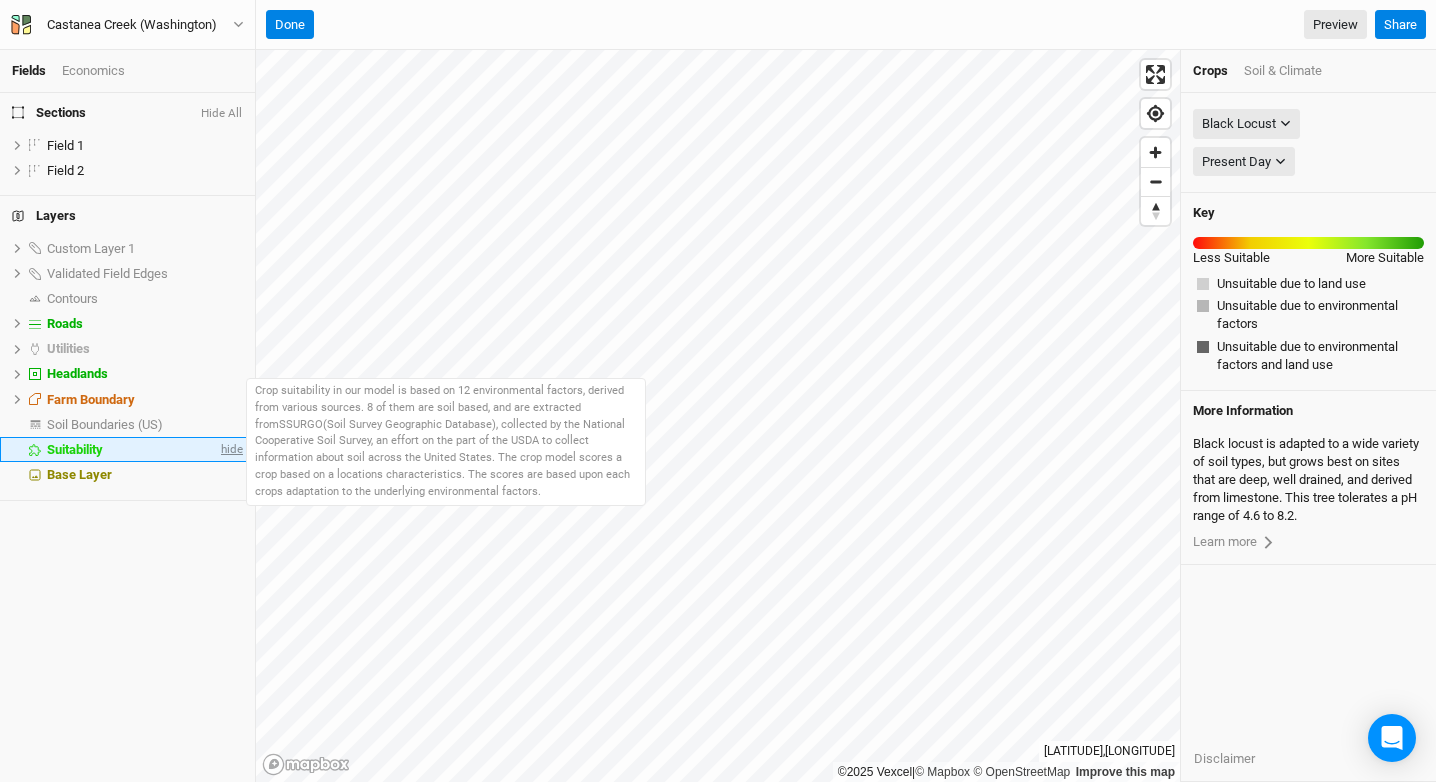 click on "hide" at bounding box center [230, 449] 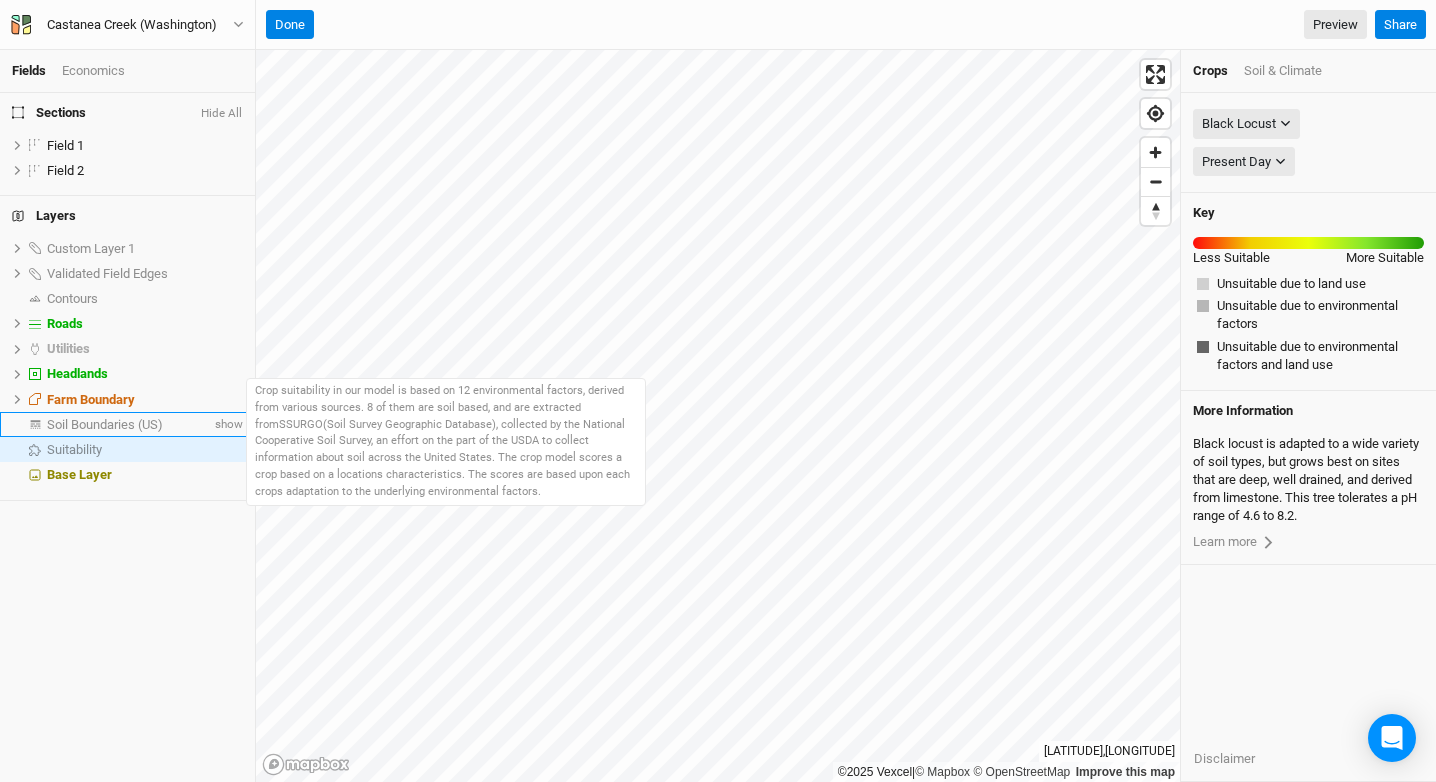click on "Soil Boundaries (US)" at bounding box center (105, 424) 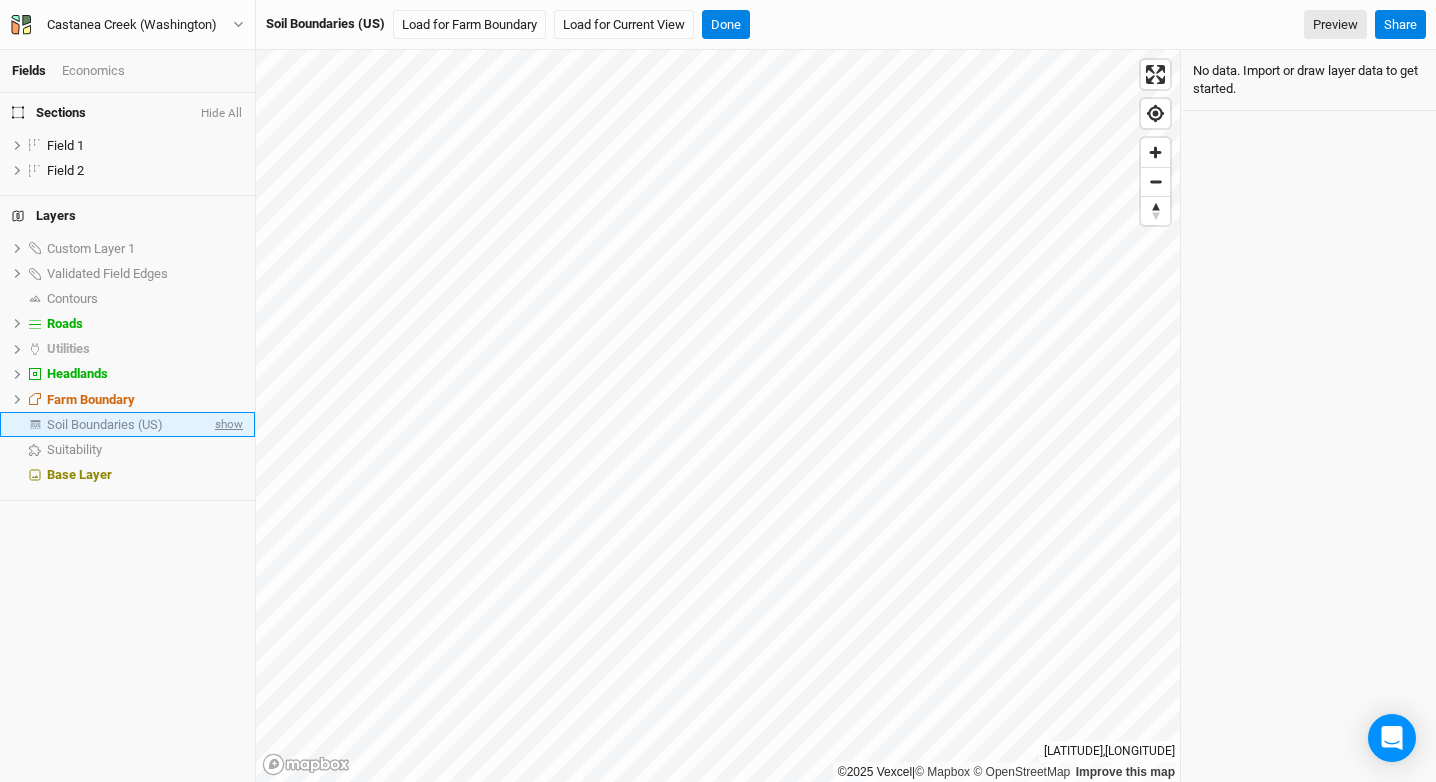 click on "show" at bounding box center (227, 424) 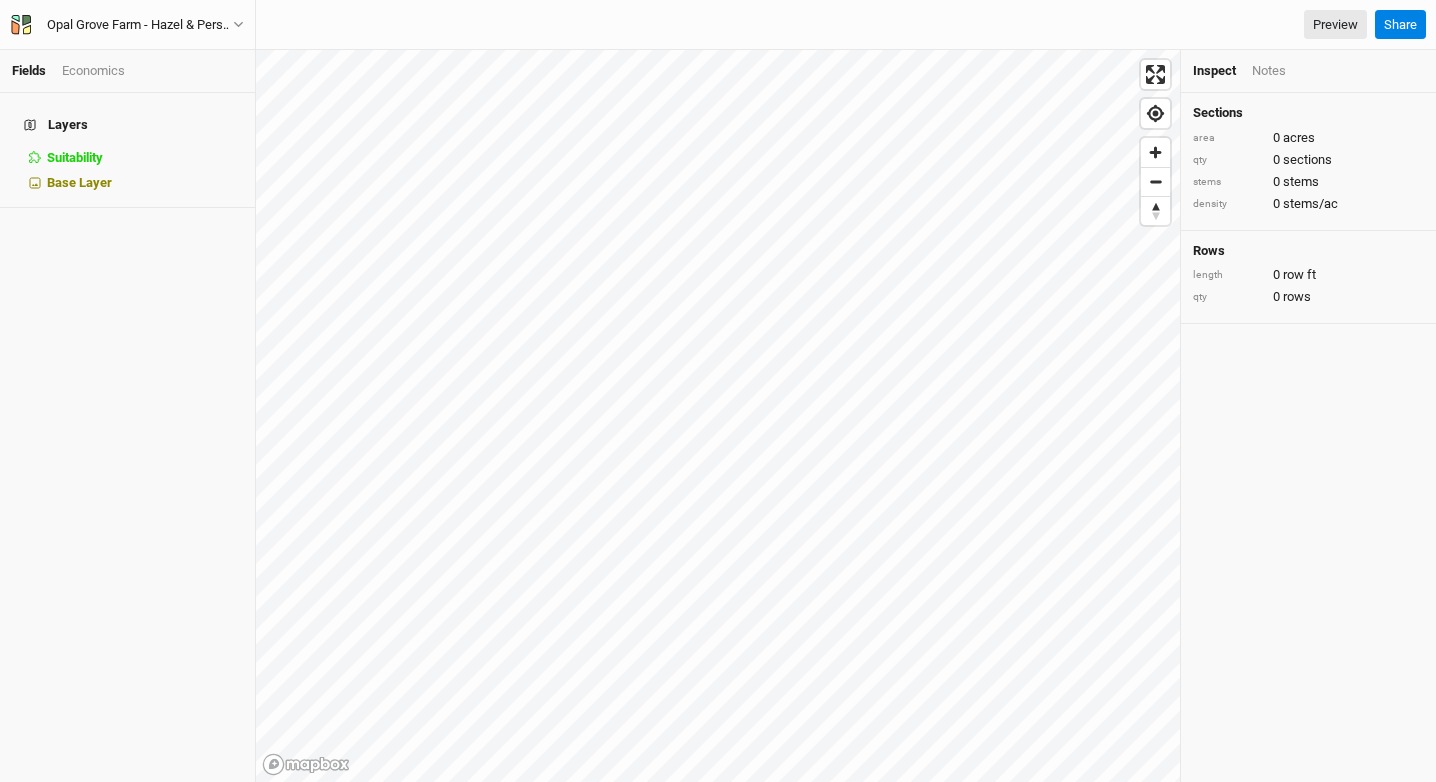 scroll, scrollTop: 0, scrollLeft: 0, axis: both 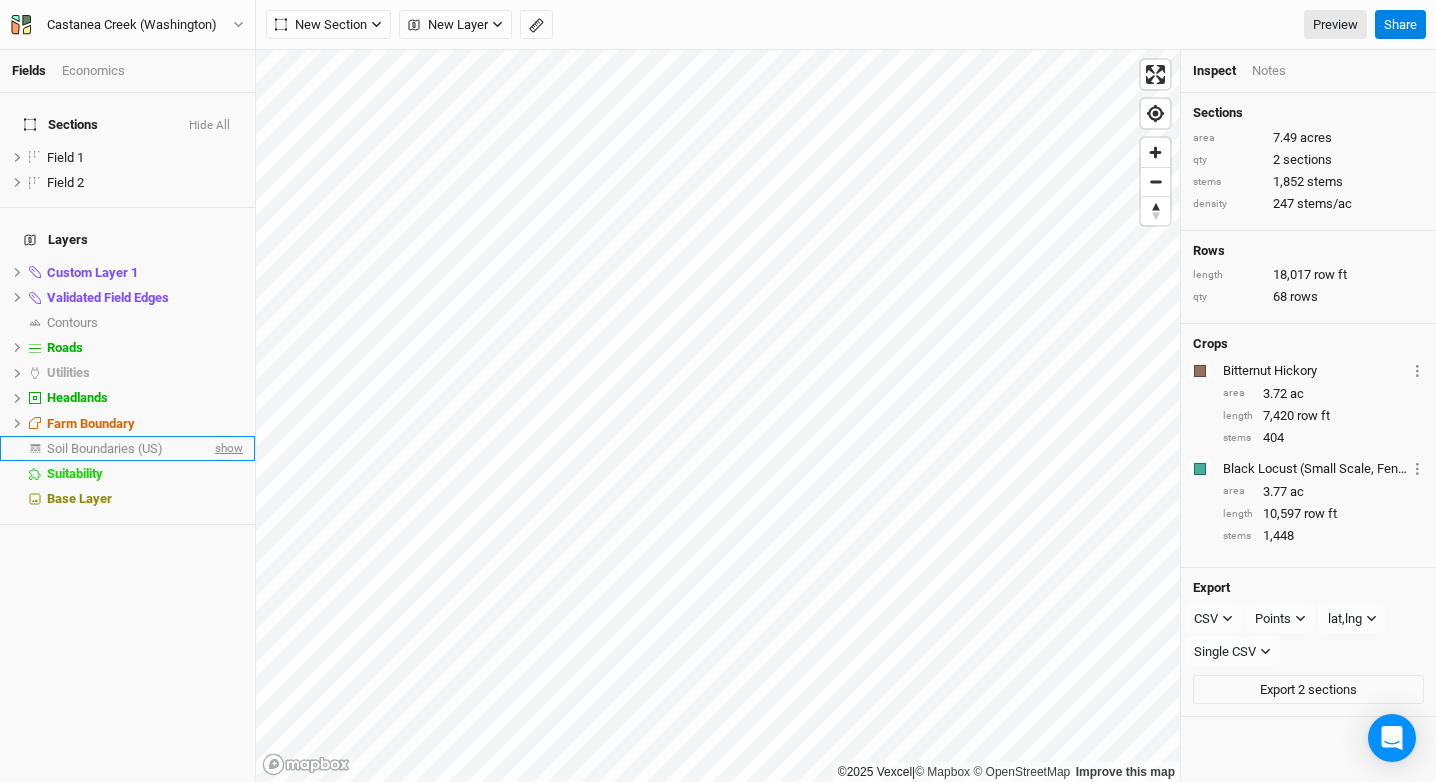 click on "show" at bounding box center [227, 448] 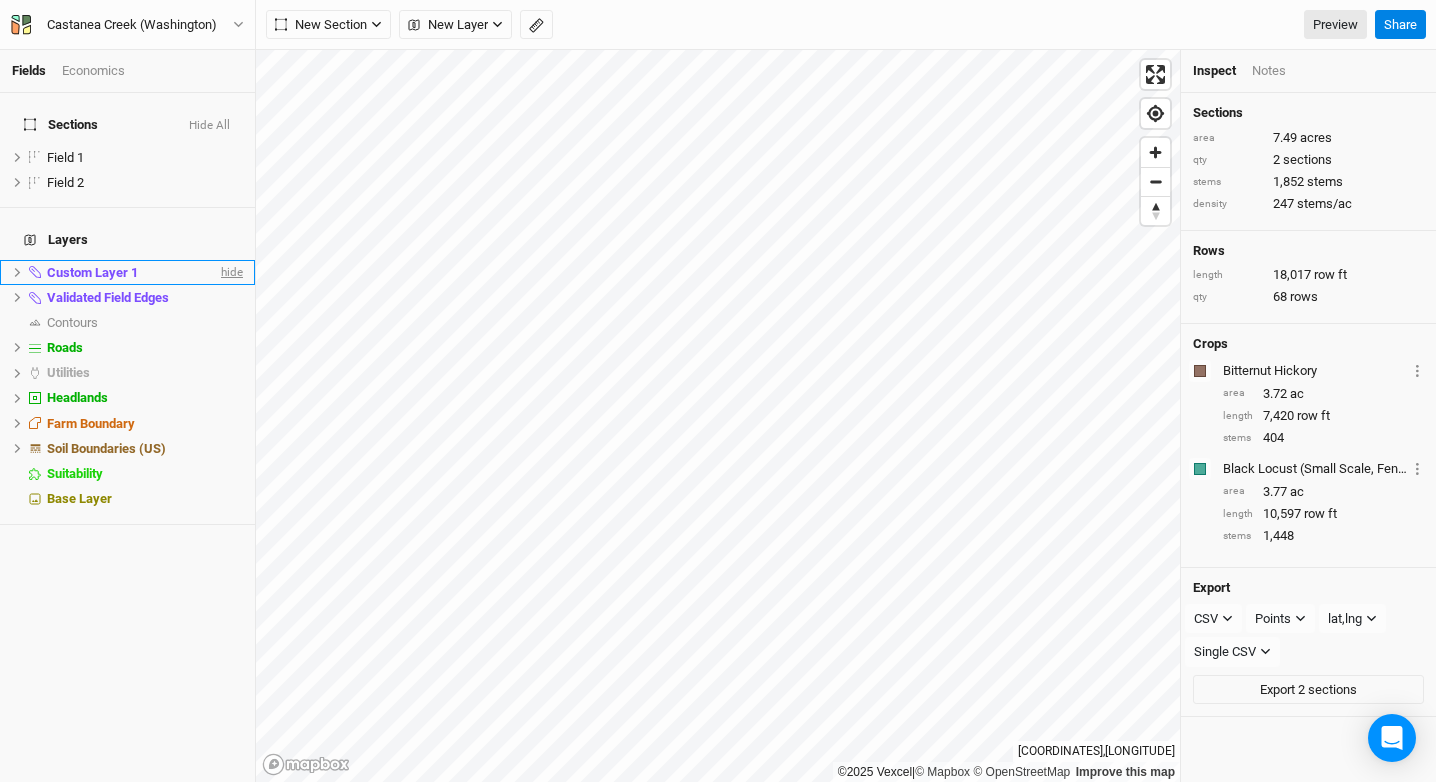 click on "hide" at bounding box center (230, 272) 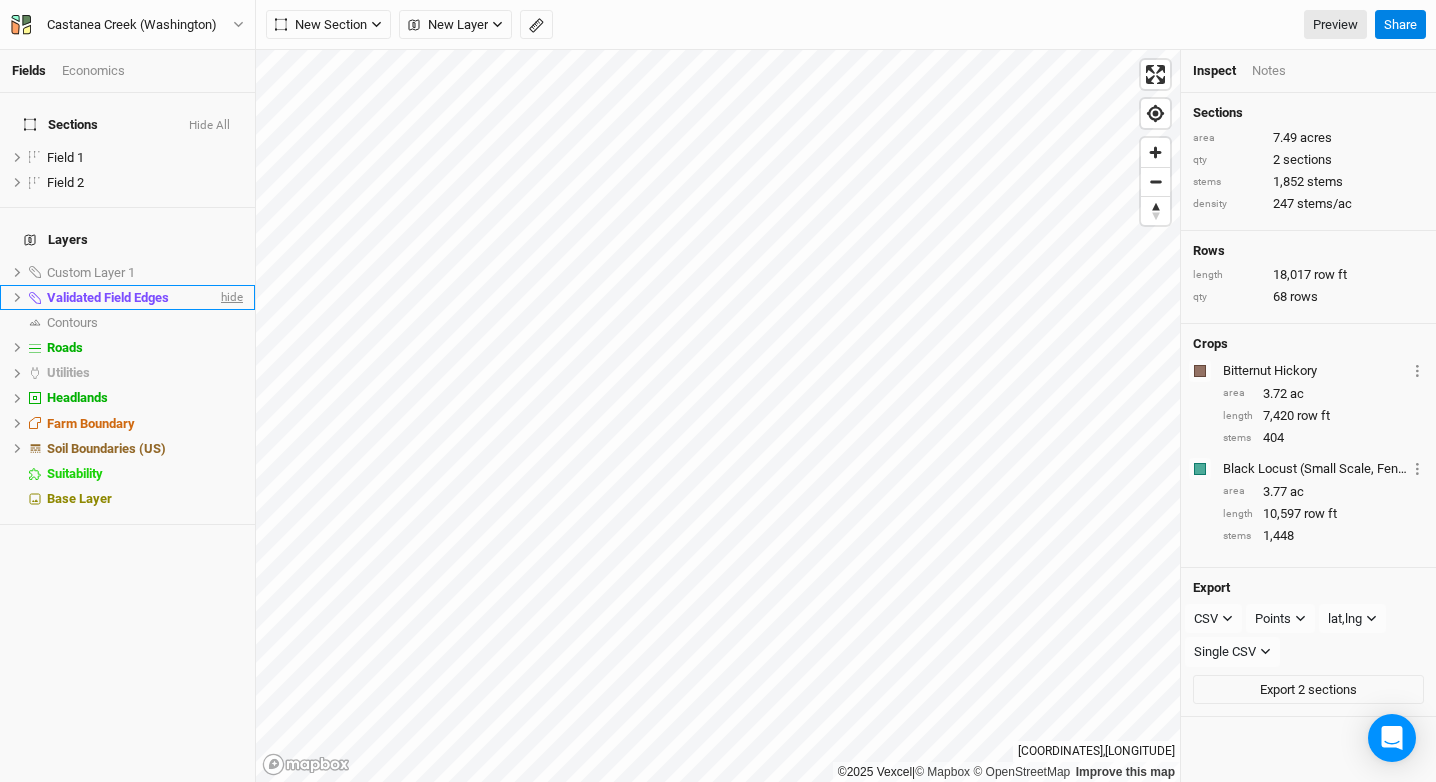 click on "hide" at bounding box center (230, 297) 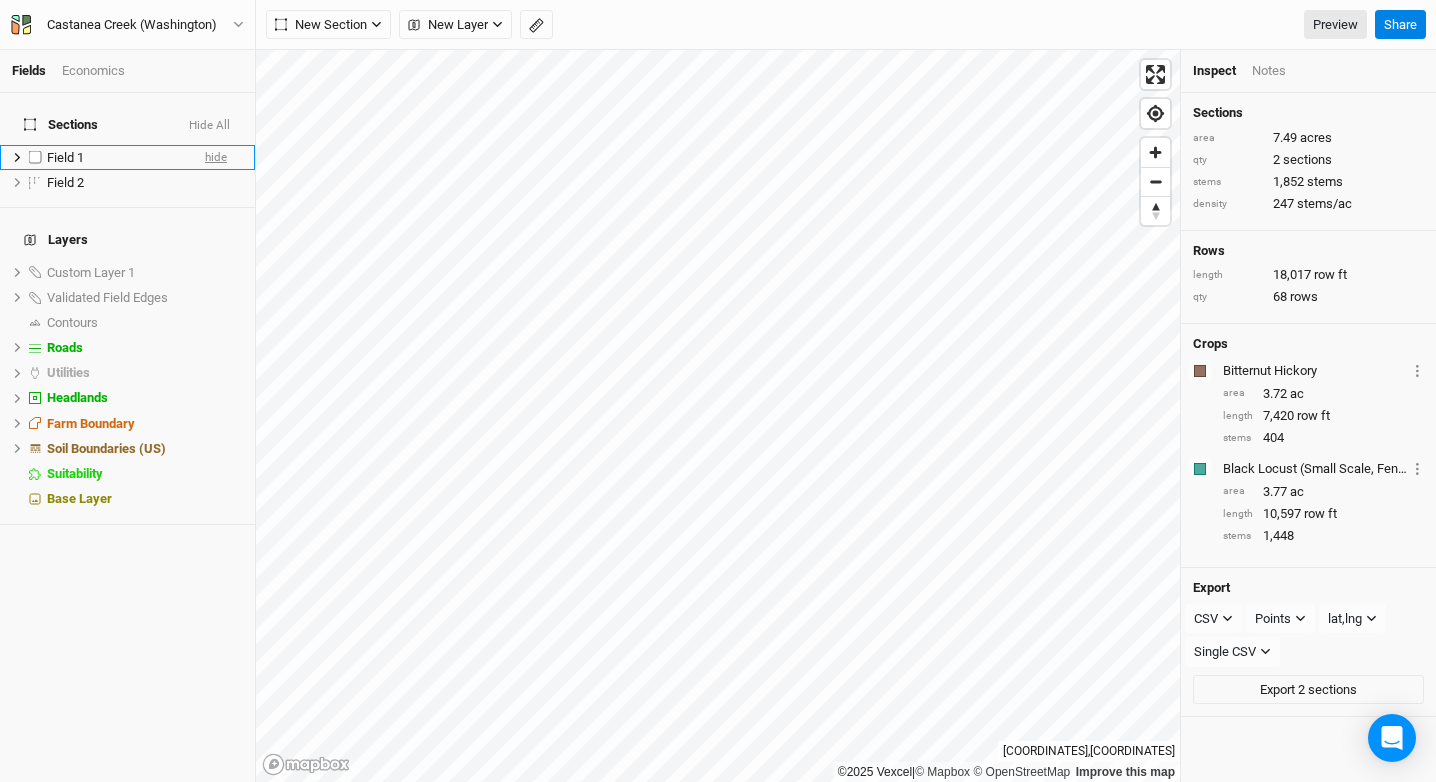 click on "hide" at bounding box center [216, 157] 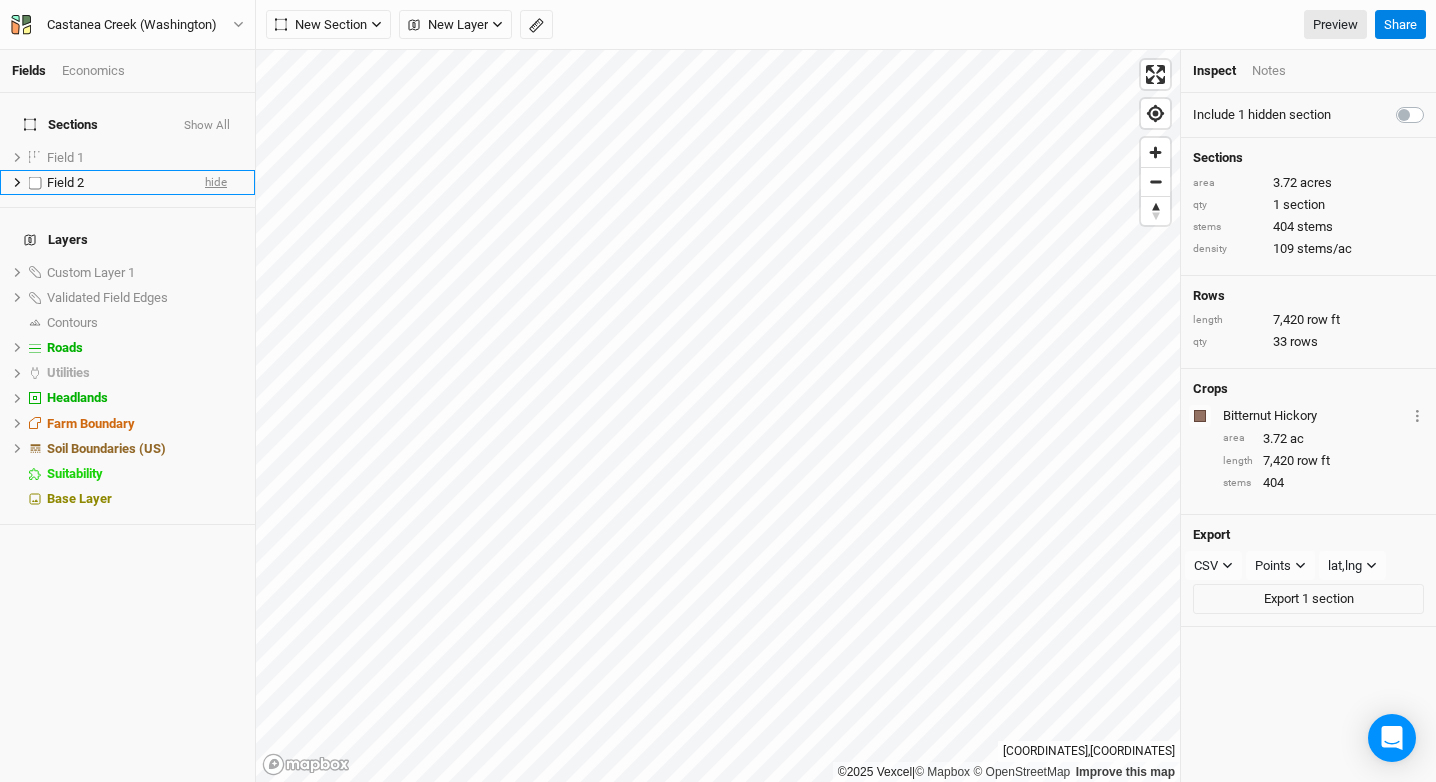 click on "hide" at bounding box center [216, 182] 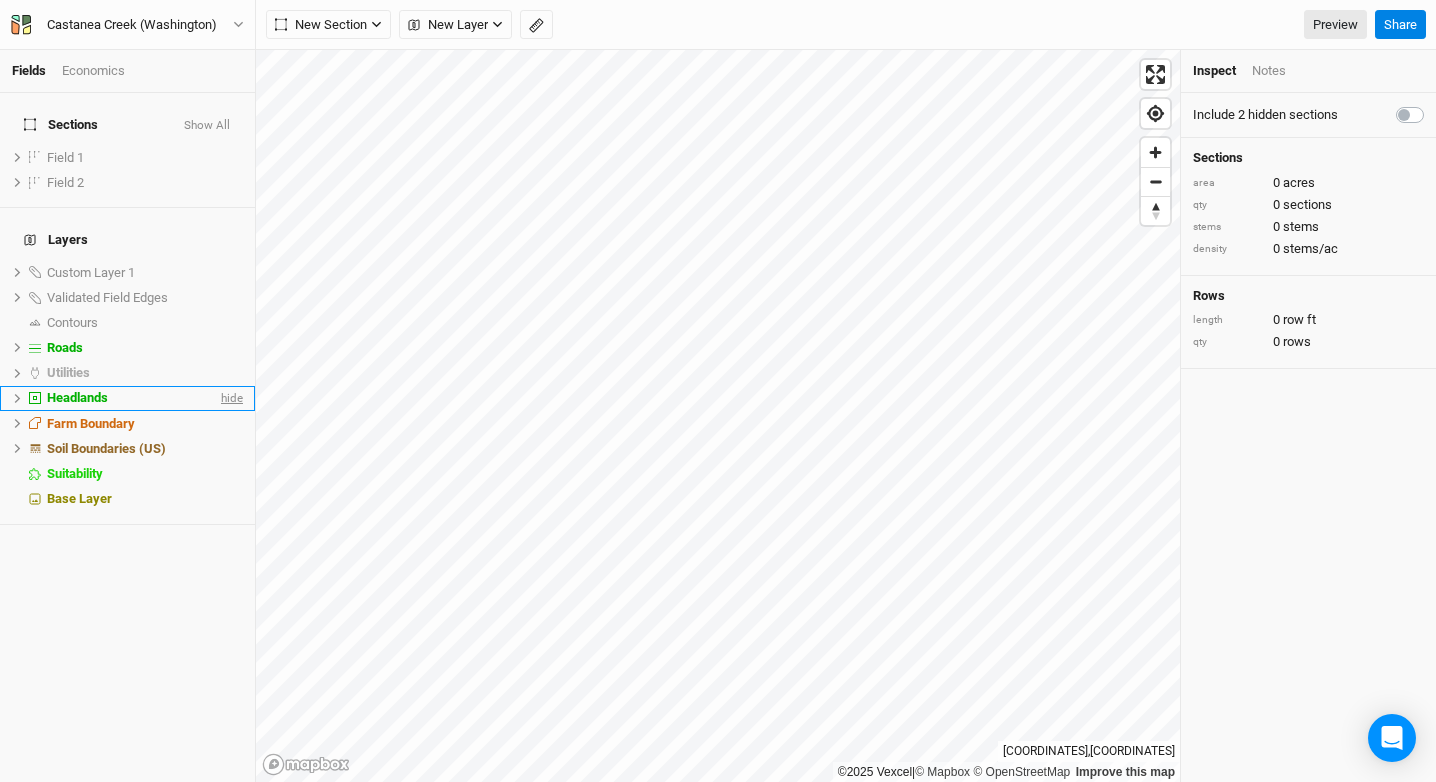 click on "hide" at bounding box center [230, 398] 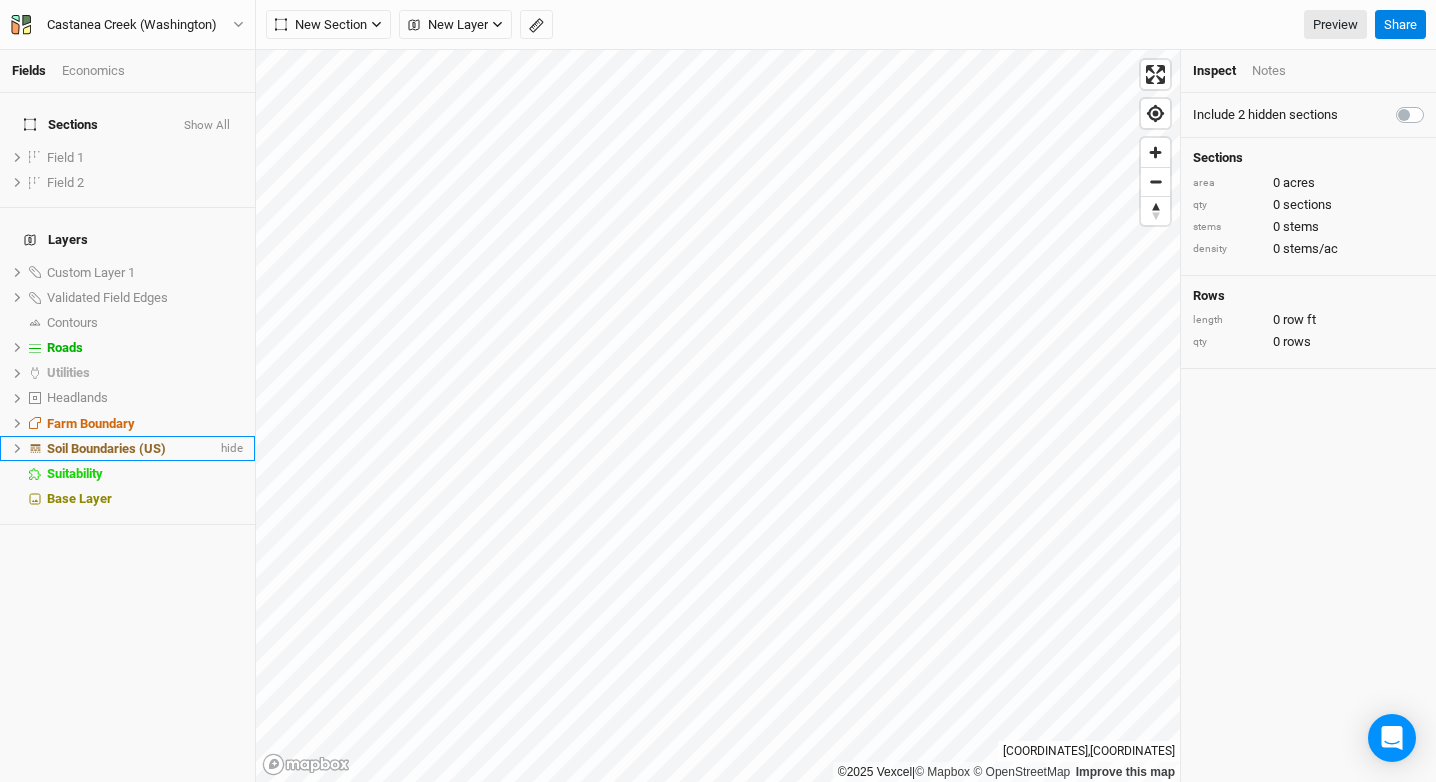 click on "Soil Boundaries (US)" at bounding box center [106, 448] 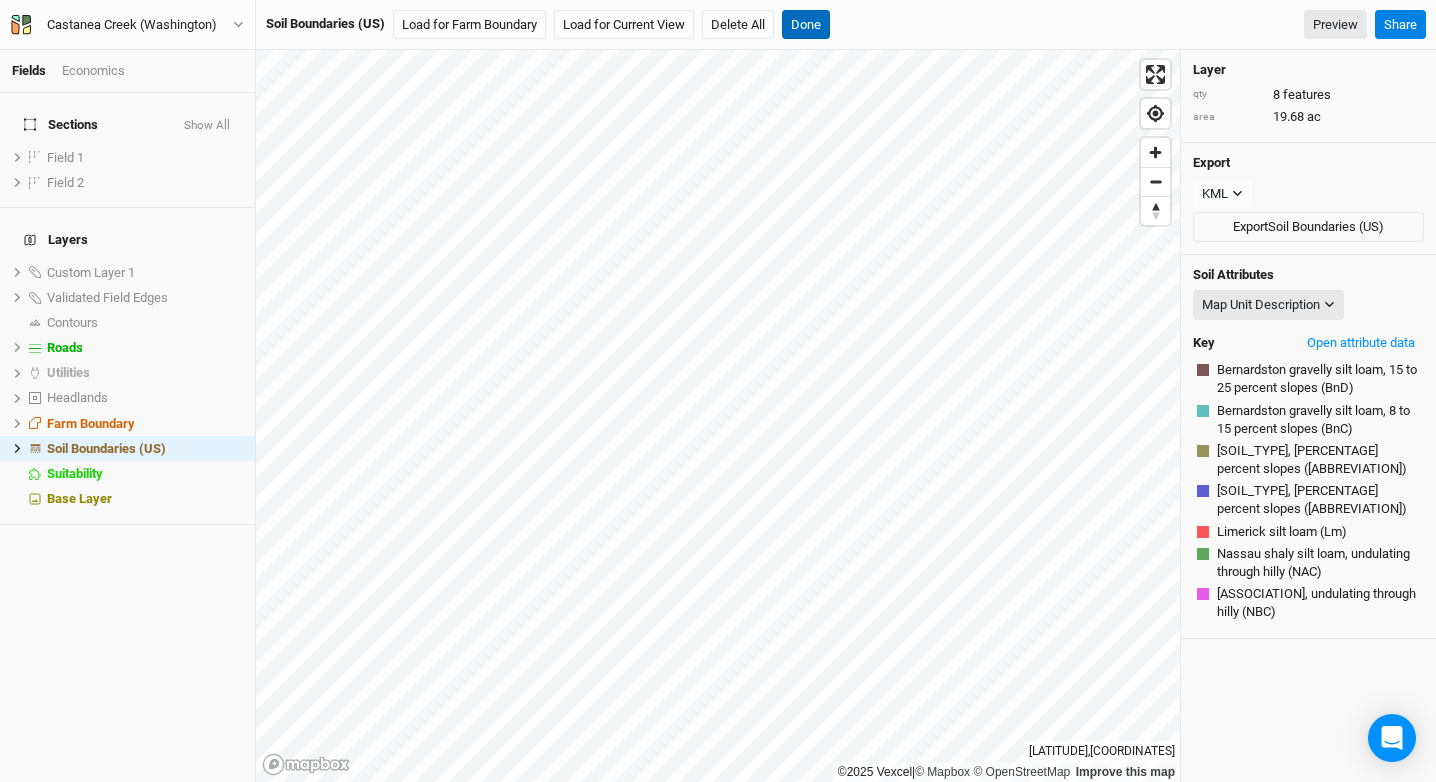 click on "Done" at bounding box center (806, 25) 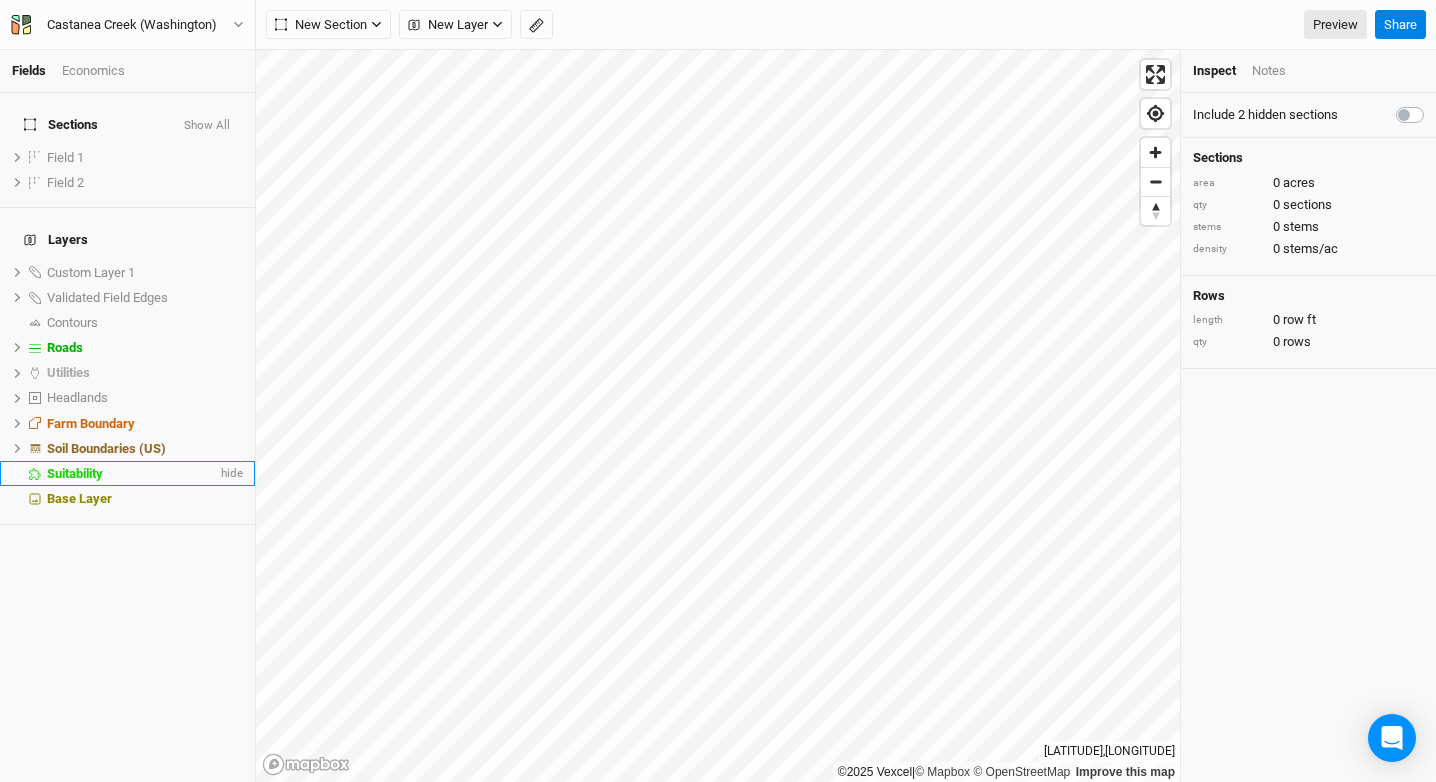 drag, startPoint x: 117, startPoint y: 421, endPoint x: 219, endPoint y: 436, distance: 103.09704 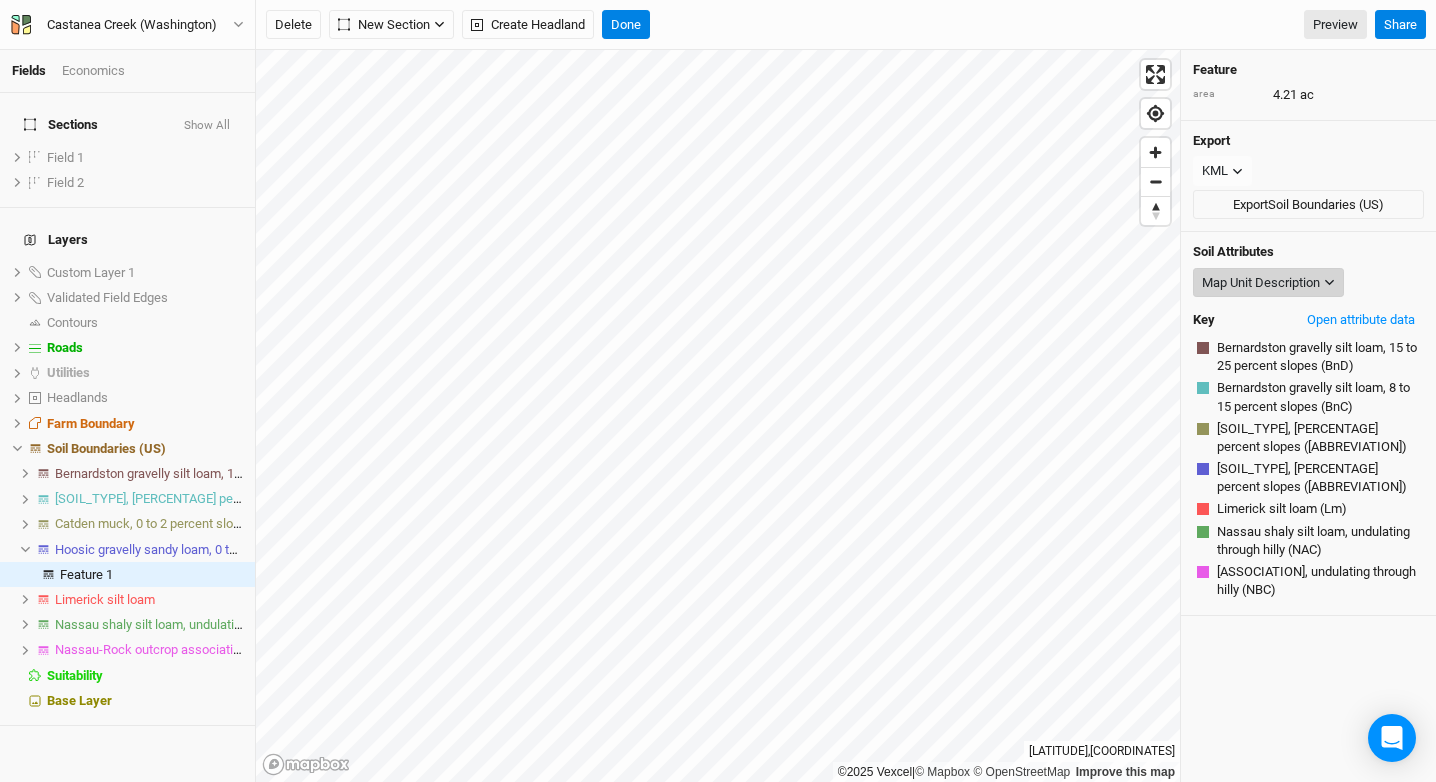 click on "Map Unit Description" at bounding box center [1261, 283] 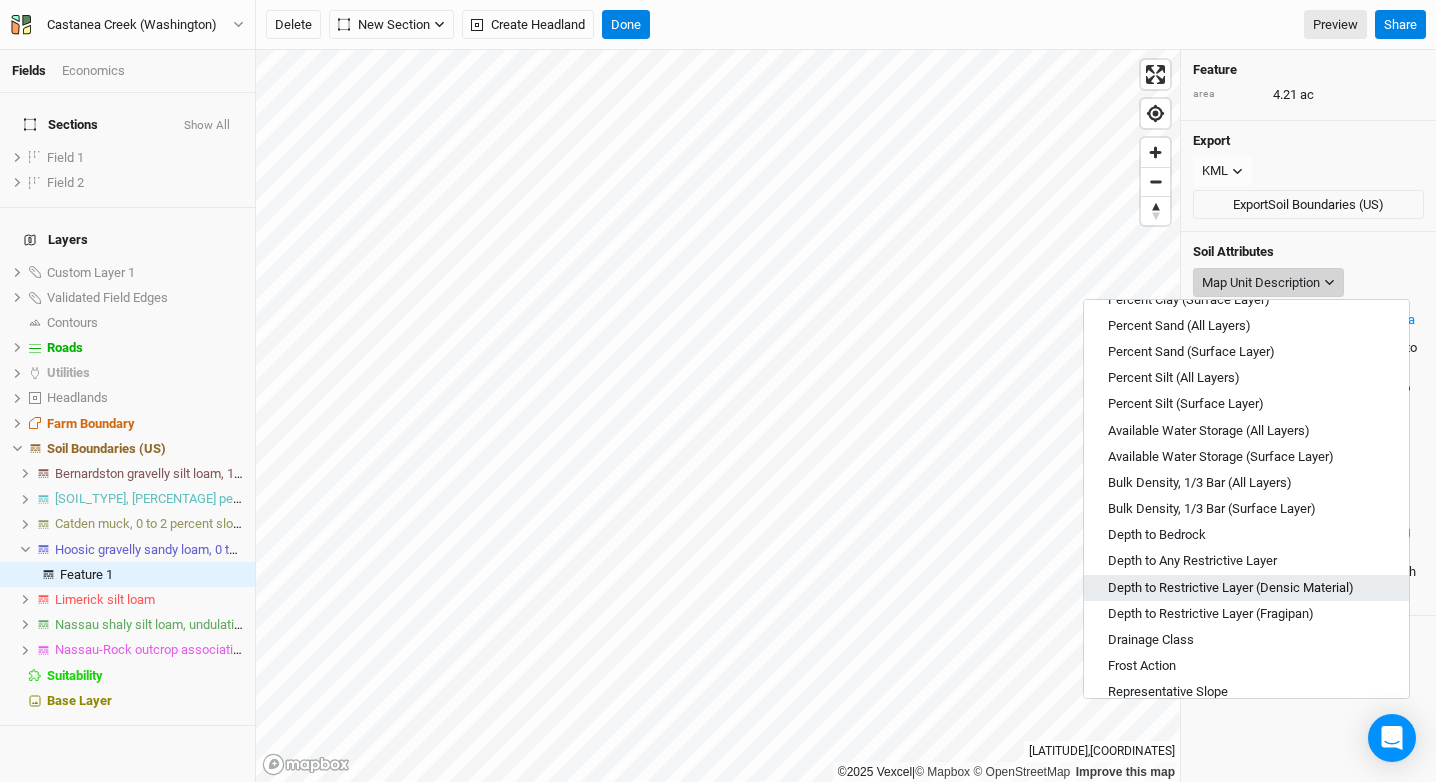 scroll, scrollTop: 103, scrollLeft: 0, axis: vertical 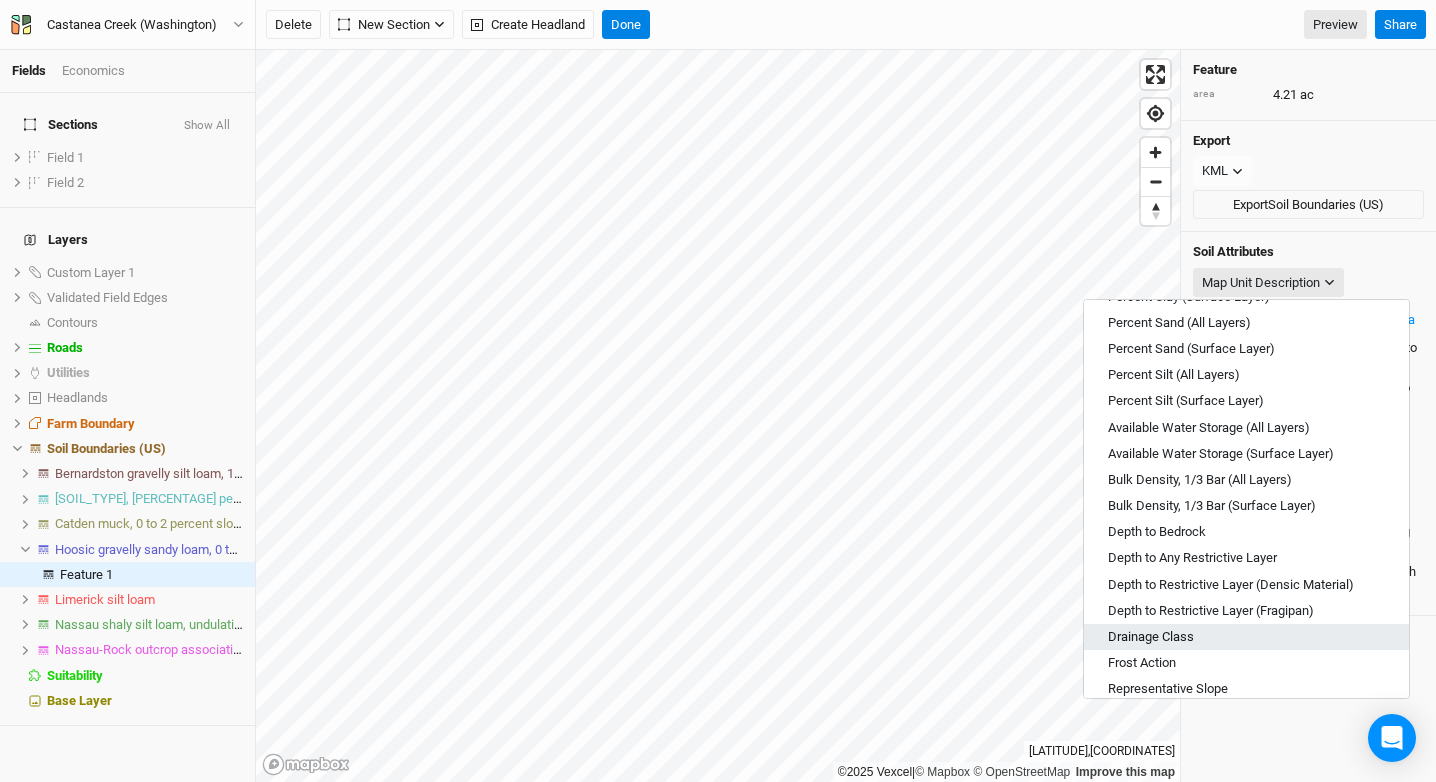 click on "Drainage Class" at bounding box center (1246, 637) 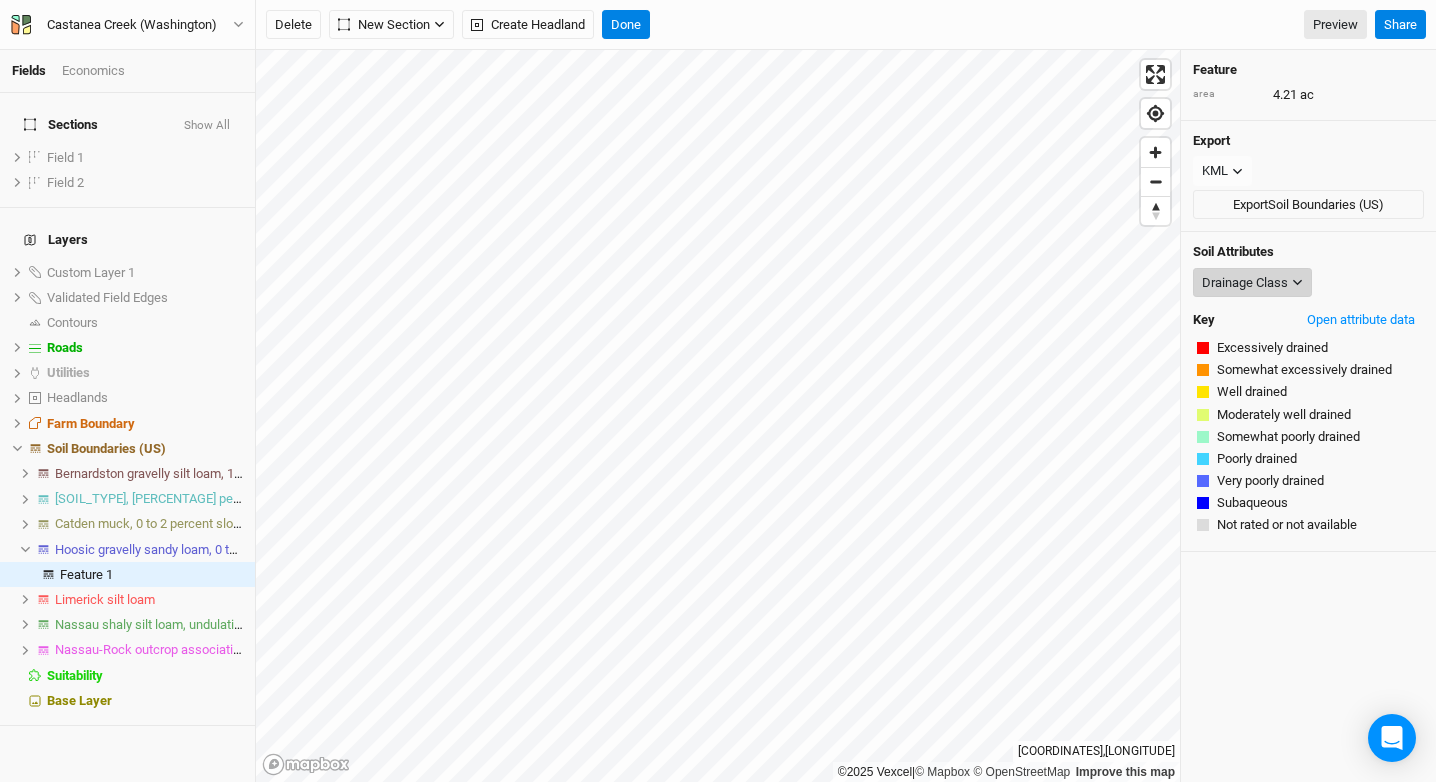 click on "Drainage Class" at bounding box center [1252, 283] 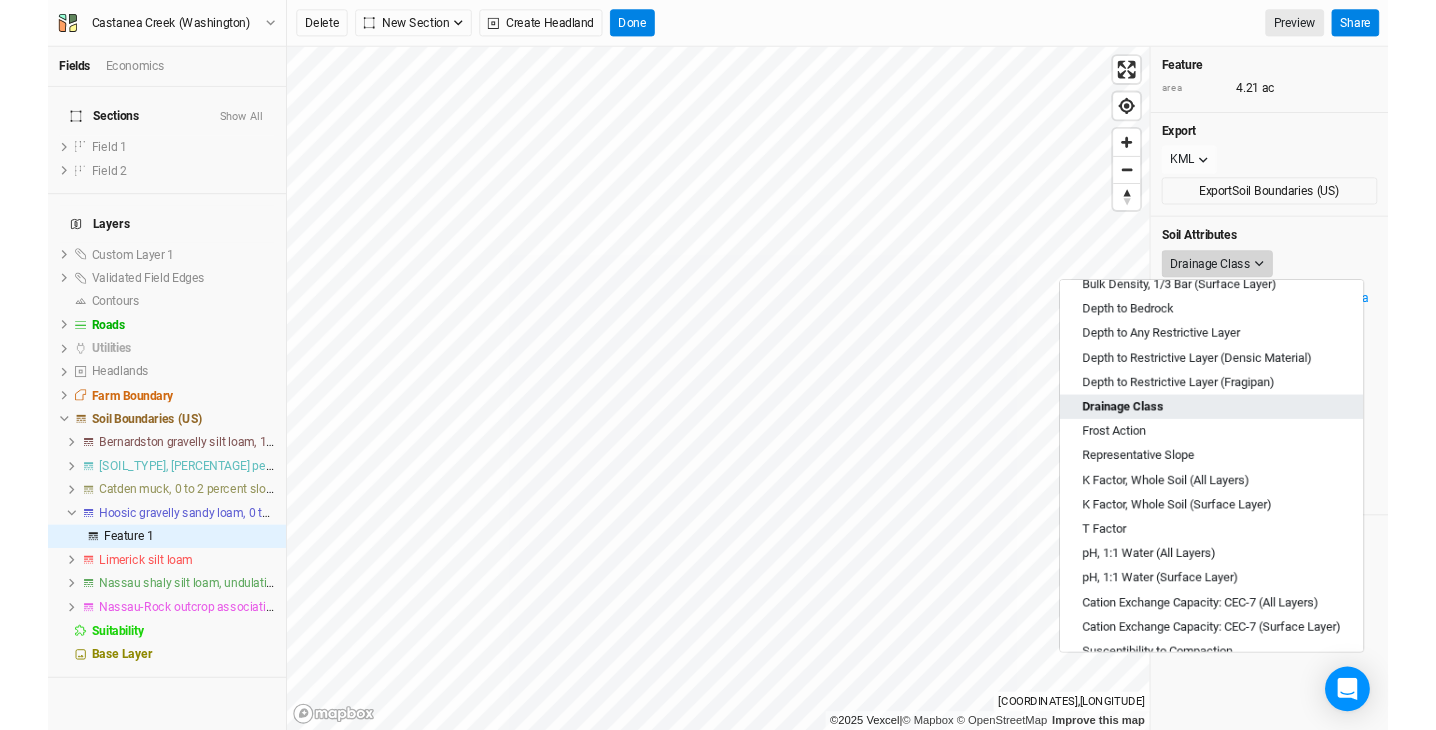 scroll, scrollTop: 337, scrollLeft: 0, axis: vertical 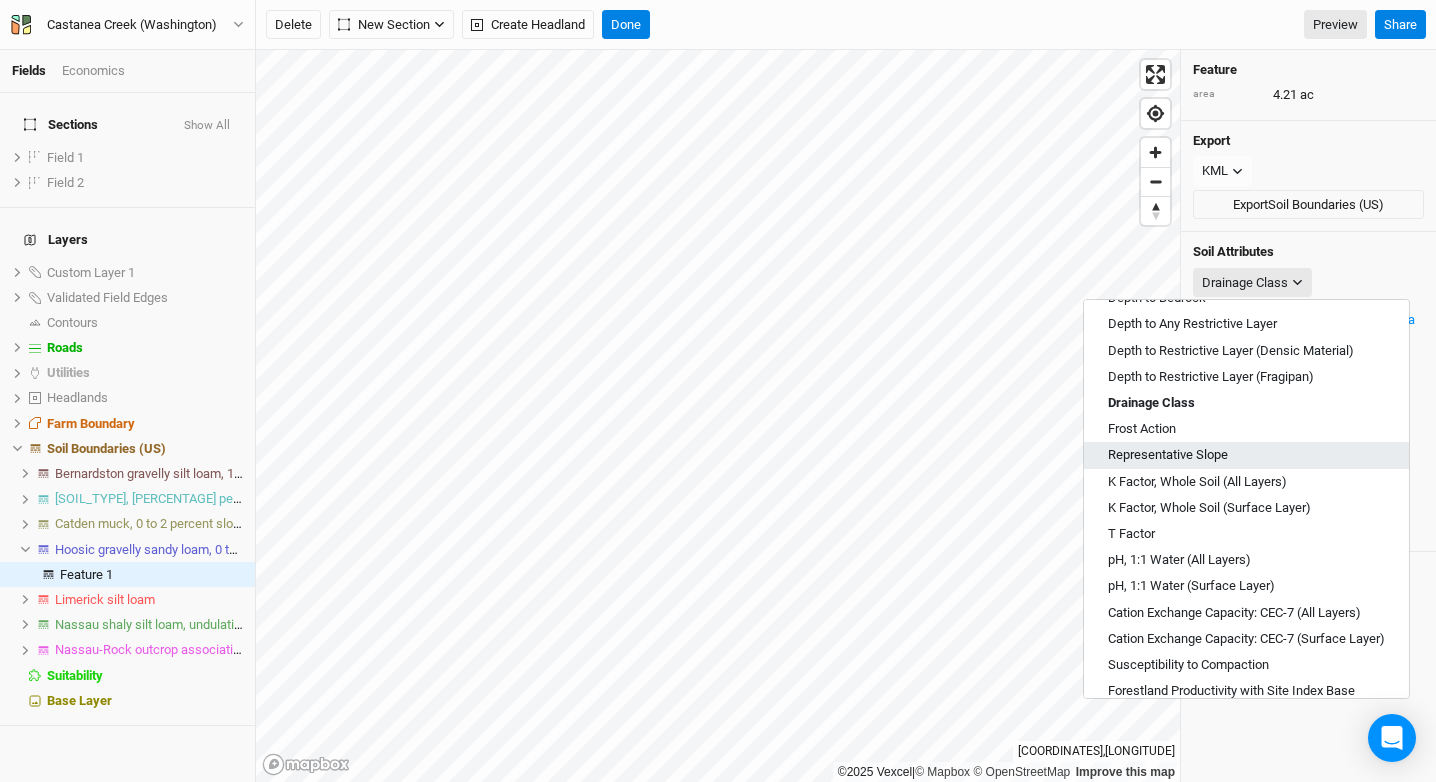 click on "Representative Slope" at bounding box center (1246, 455) 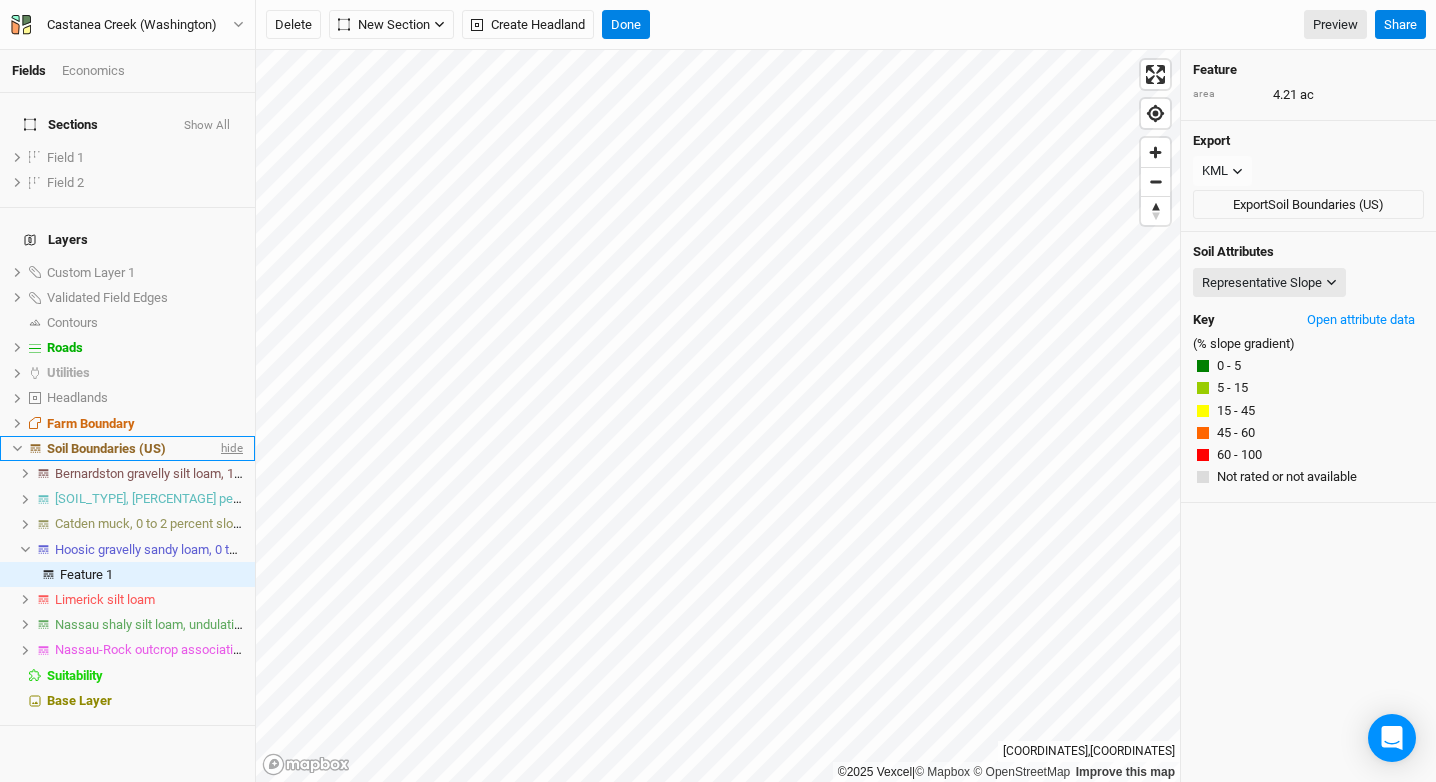 click on "hide" at bounding box center (230, 448) 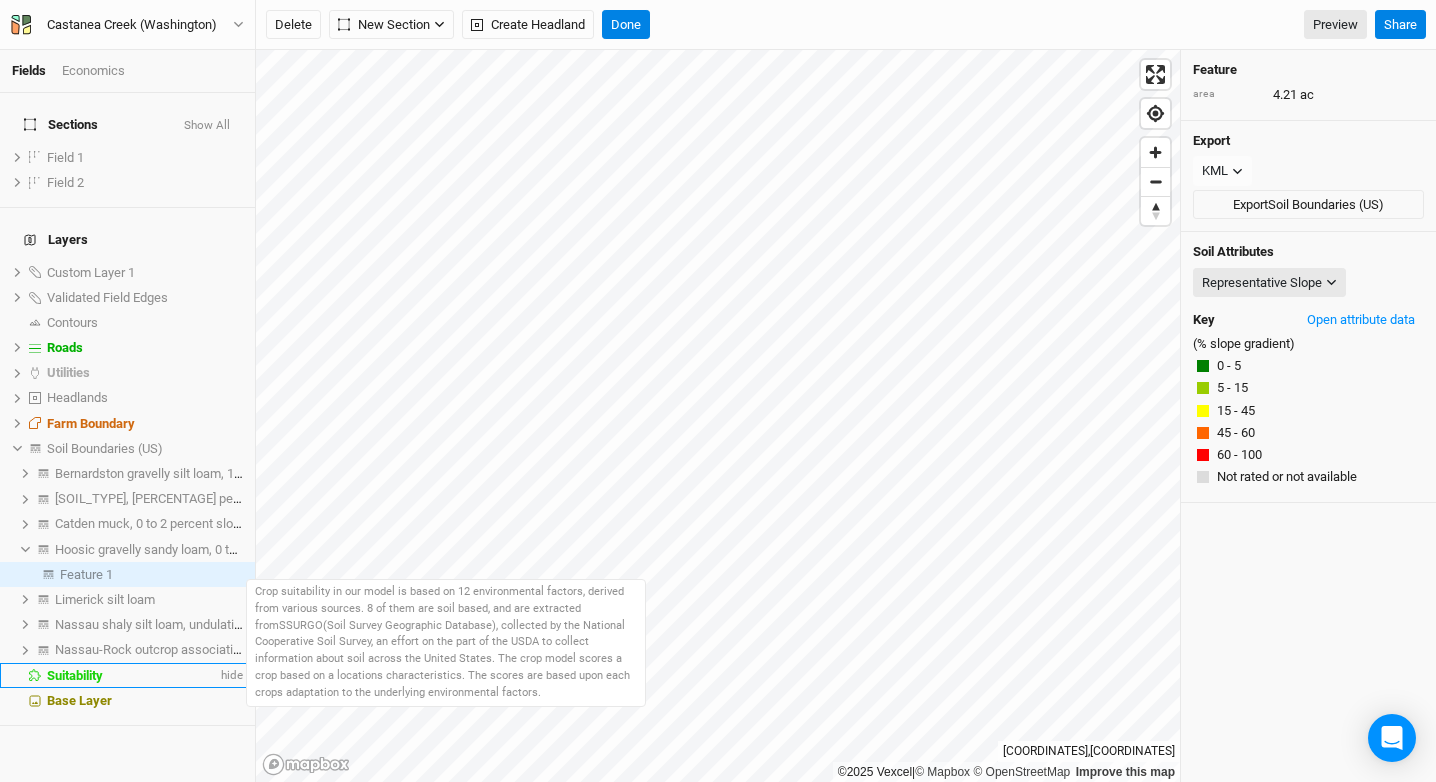 click on "Suitability" at bounding box center [132, 676] 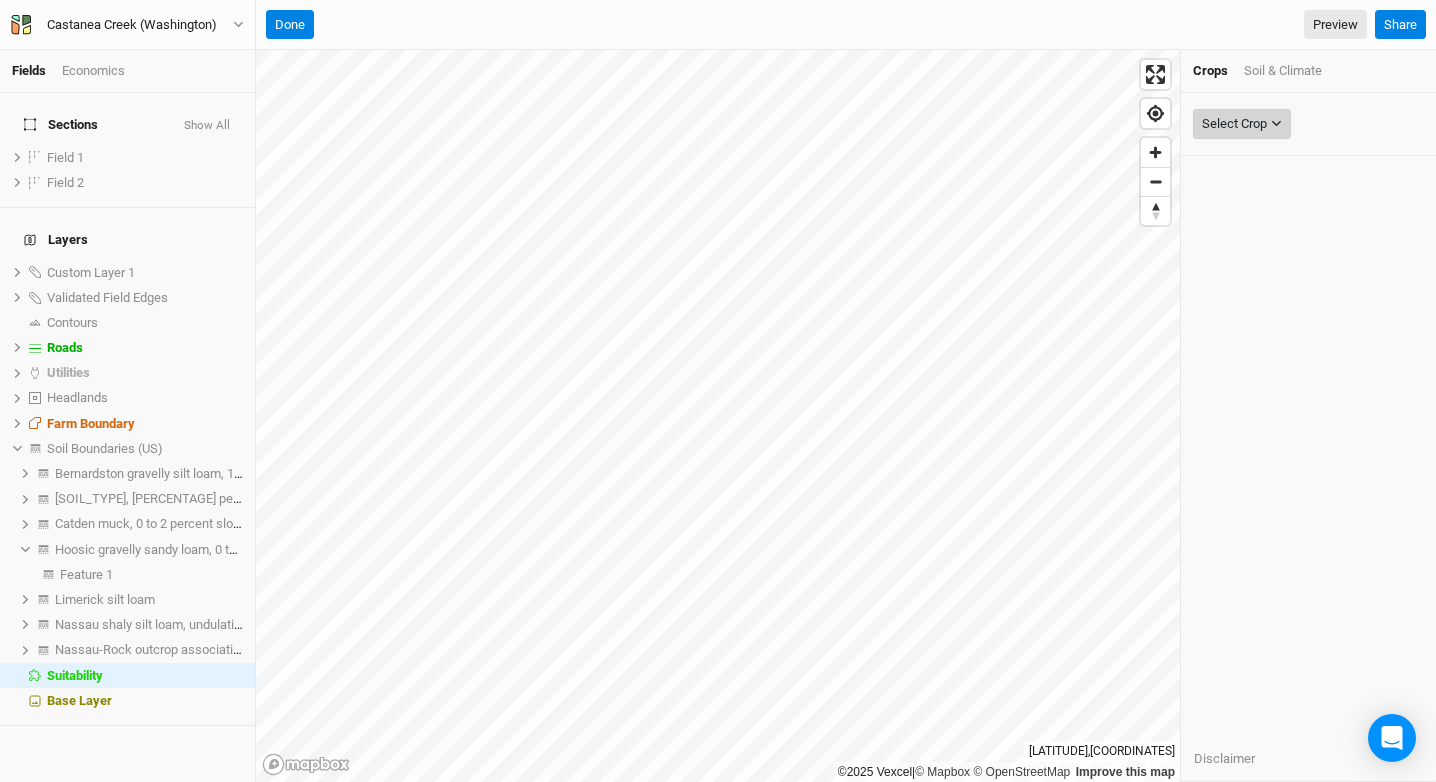 click on "Select Crop" at bounding box center [1234, 124] 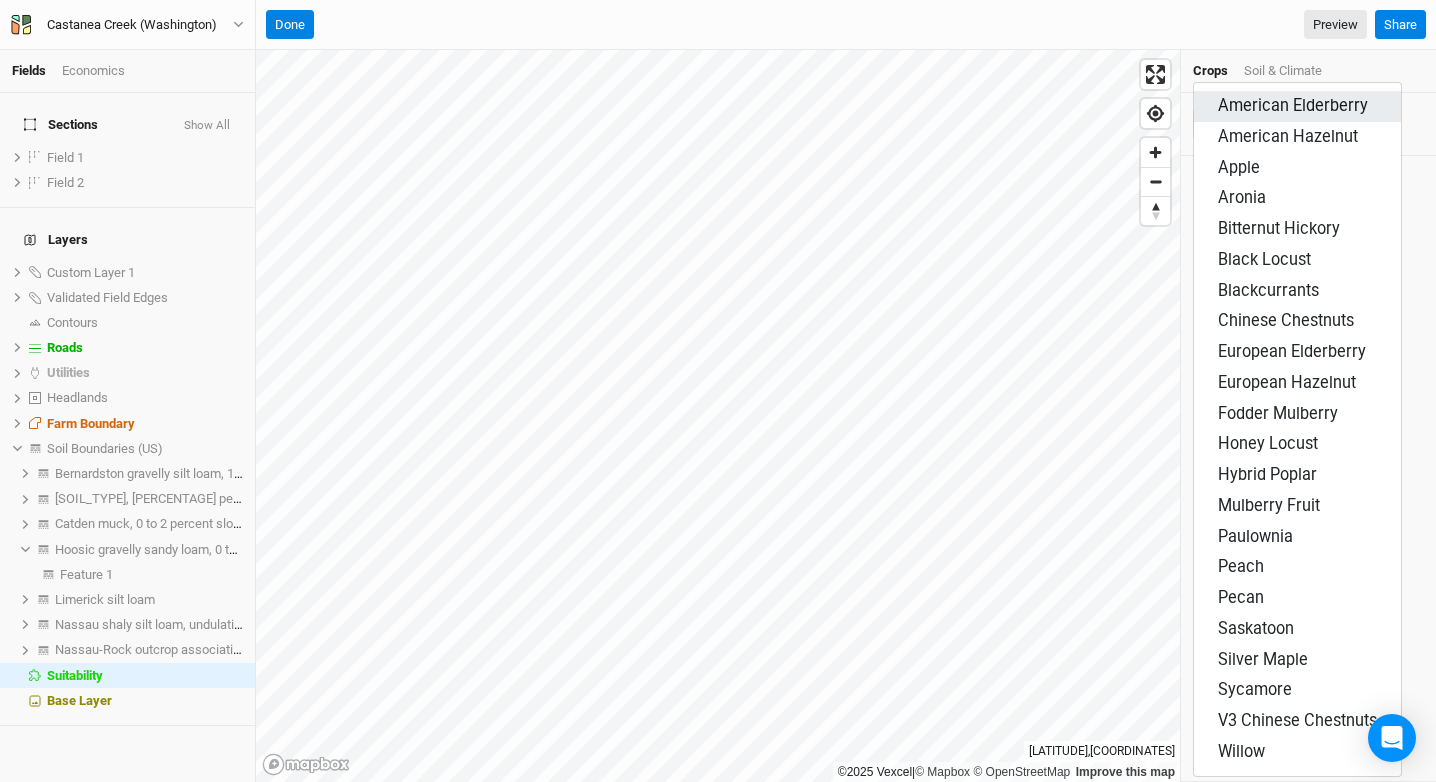 click on "American Elderberry" at bounding box center (1293, 105) 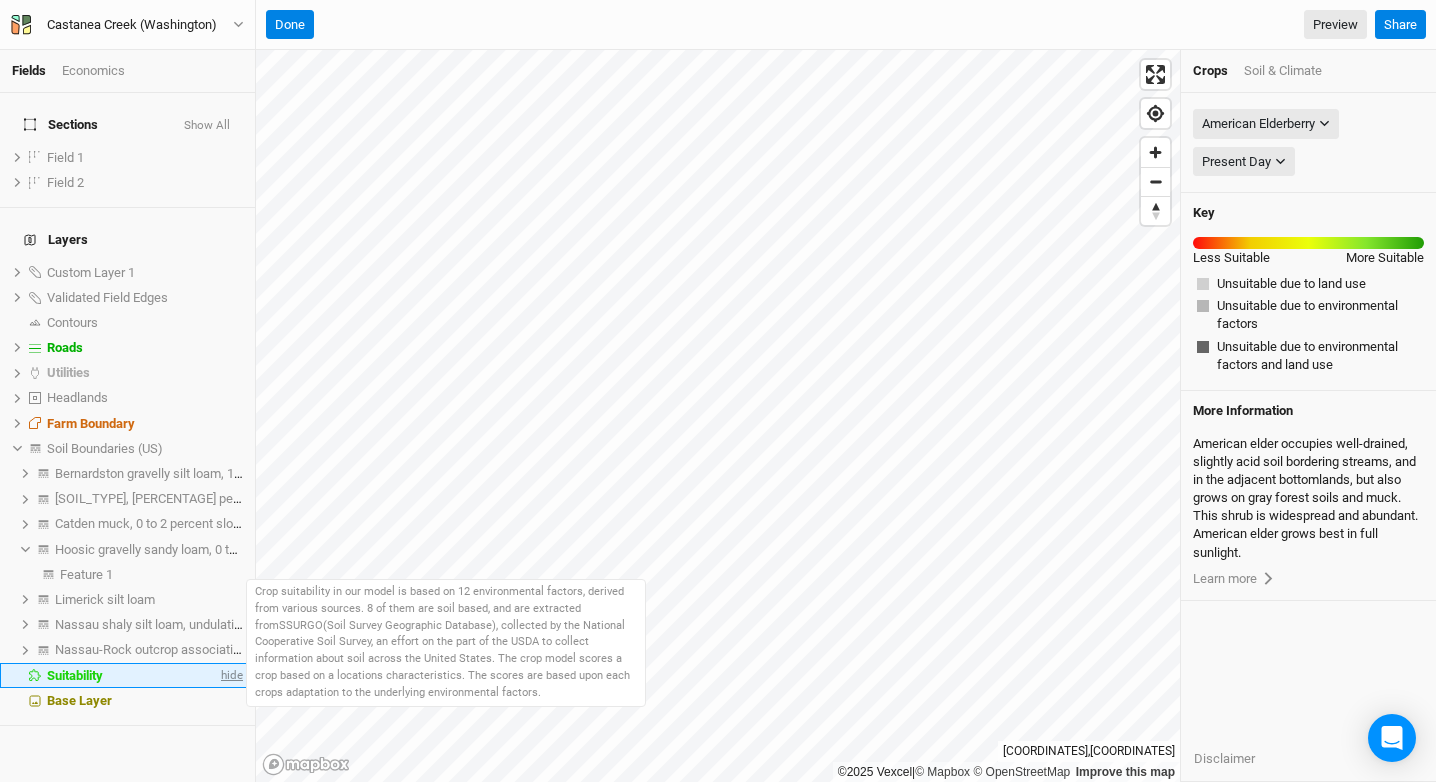 click on "hide" at bounding box center [230, 675] 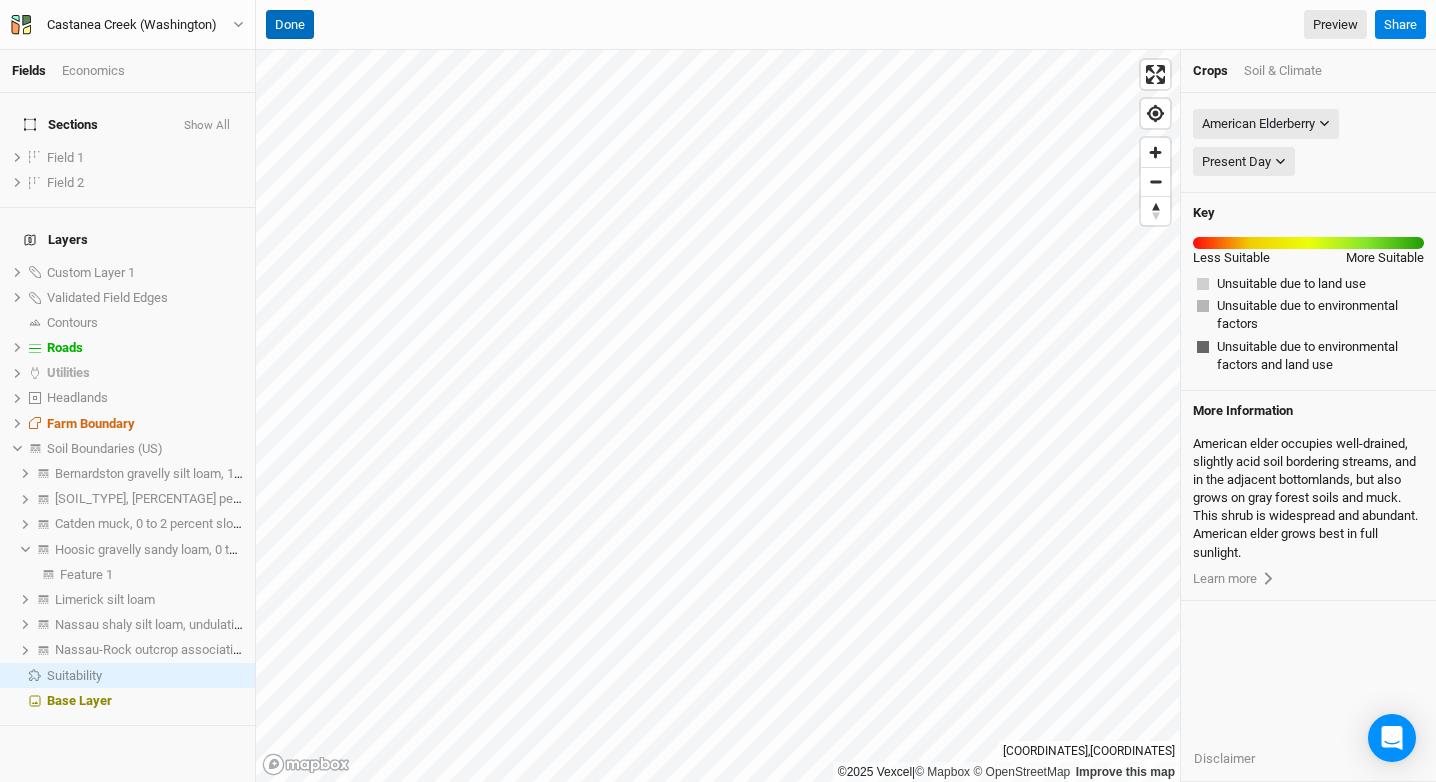 click on "Done" at bounding box center [290, 25] 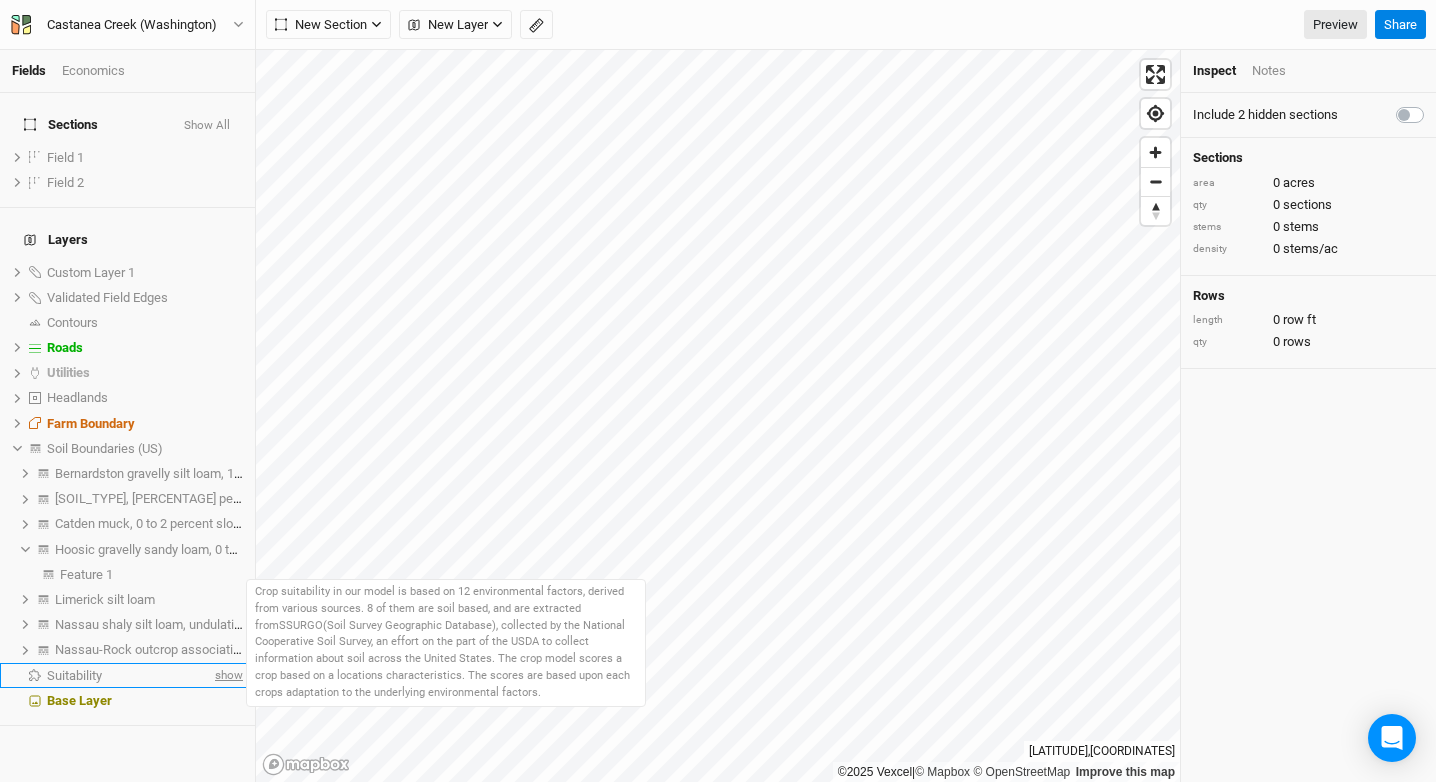 click on "show" at bounding box center (227, 675) 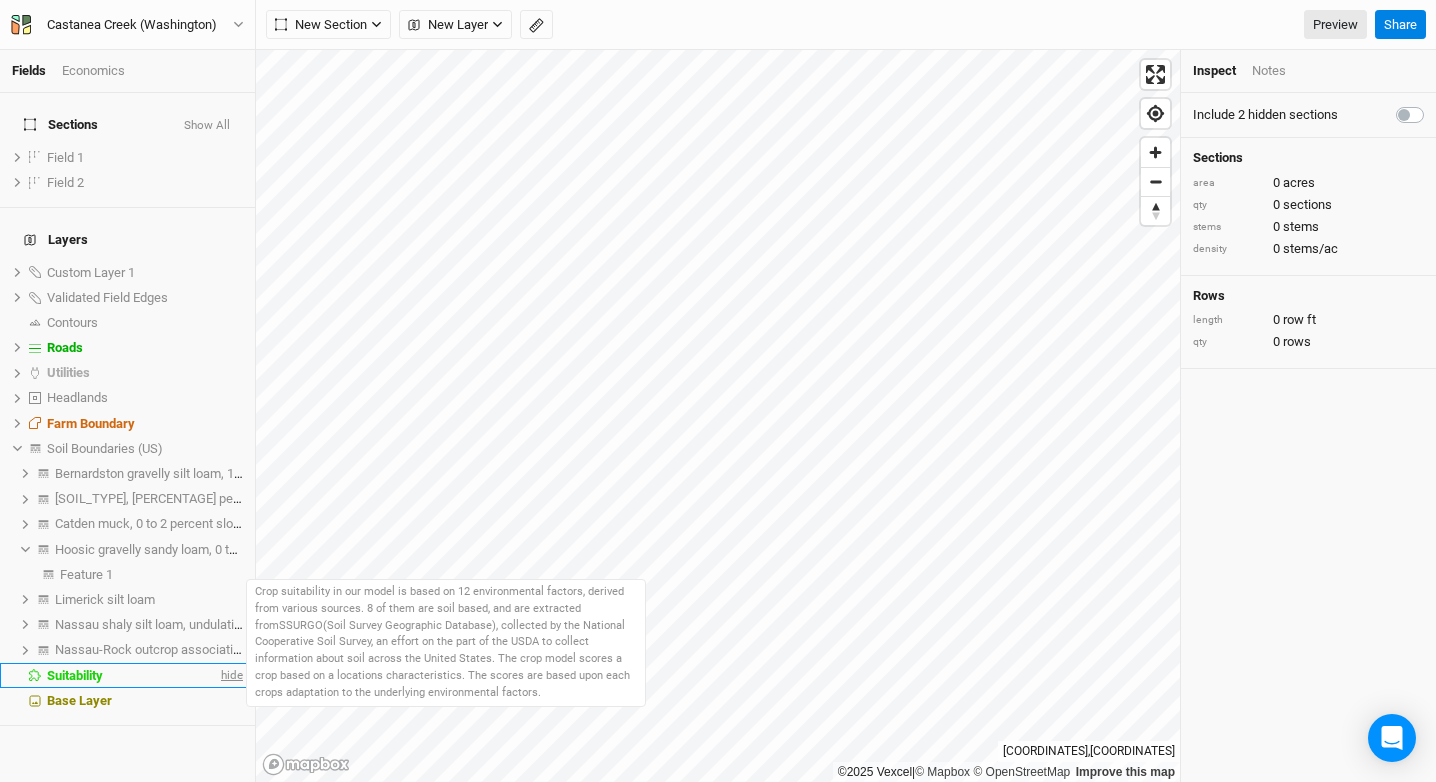 click on "hide" at bounding box center (230, 675) 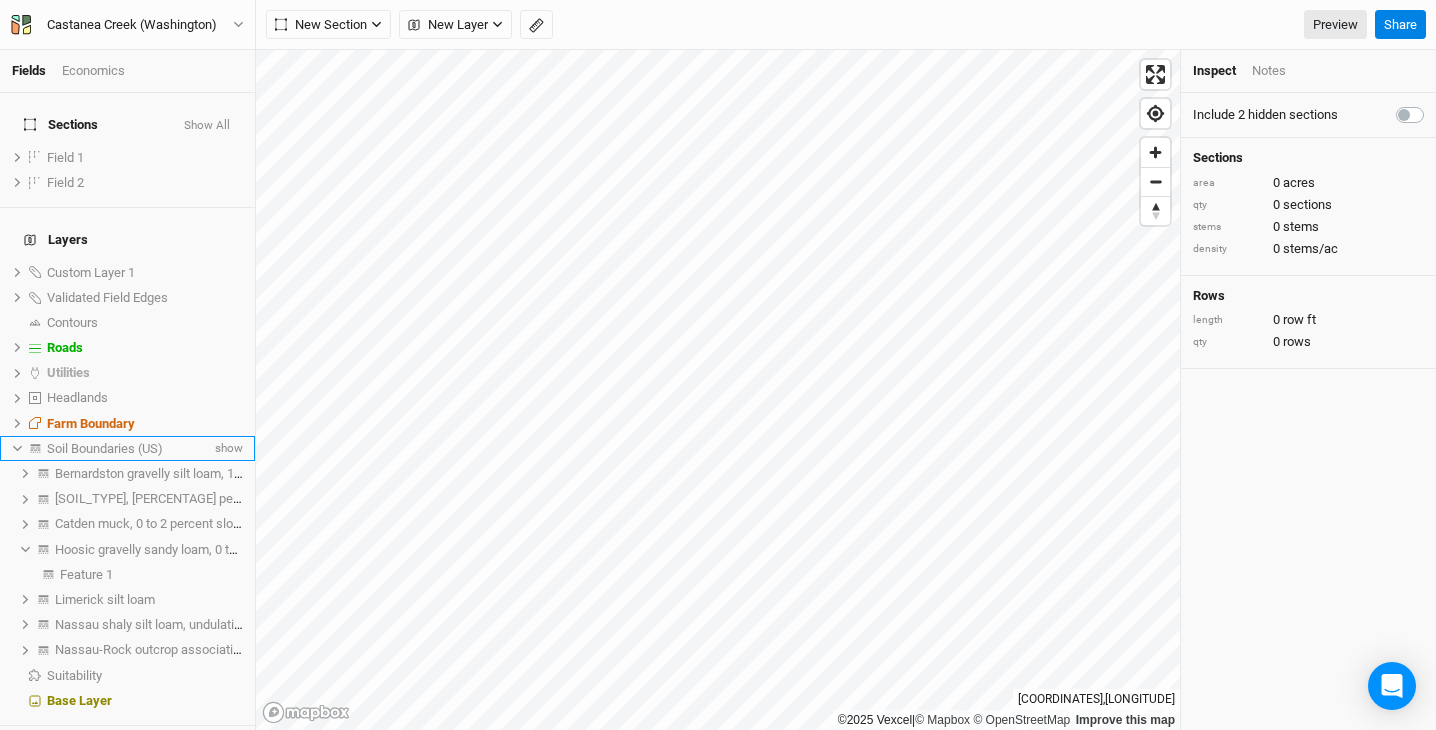 click on "Soil Boundaries (US)" at bounding box center [105, 448] 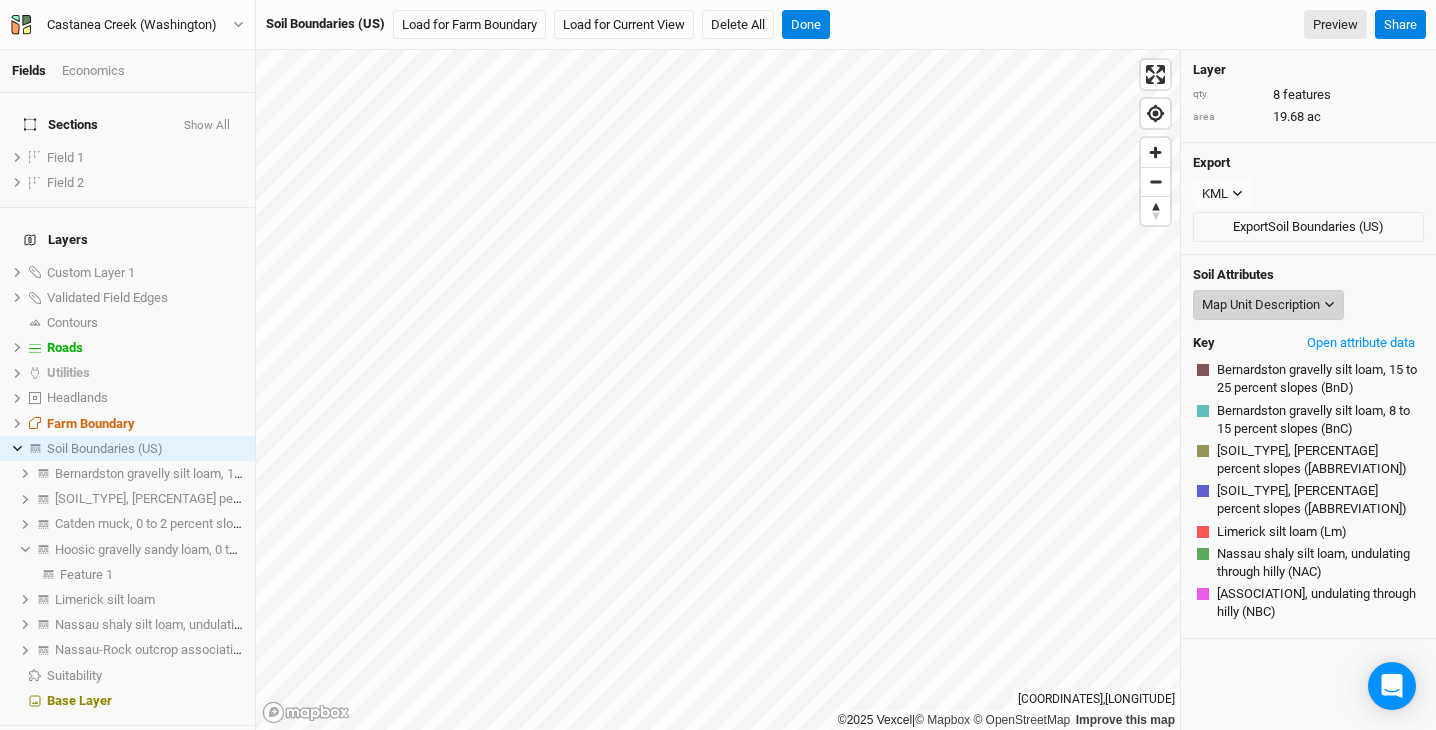 click on "Map Unit Description" at bounding box center [1261, 305] 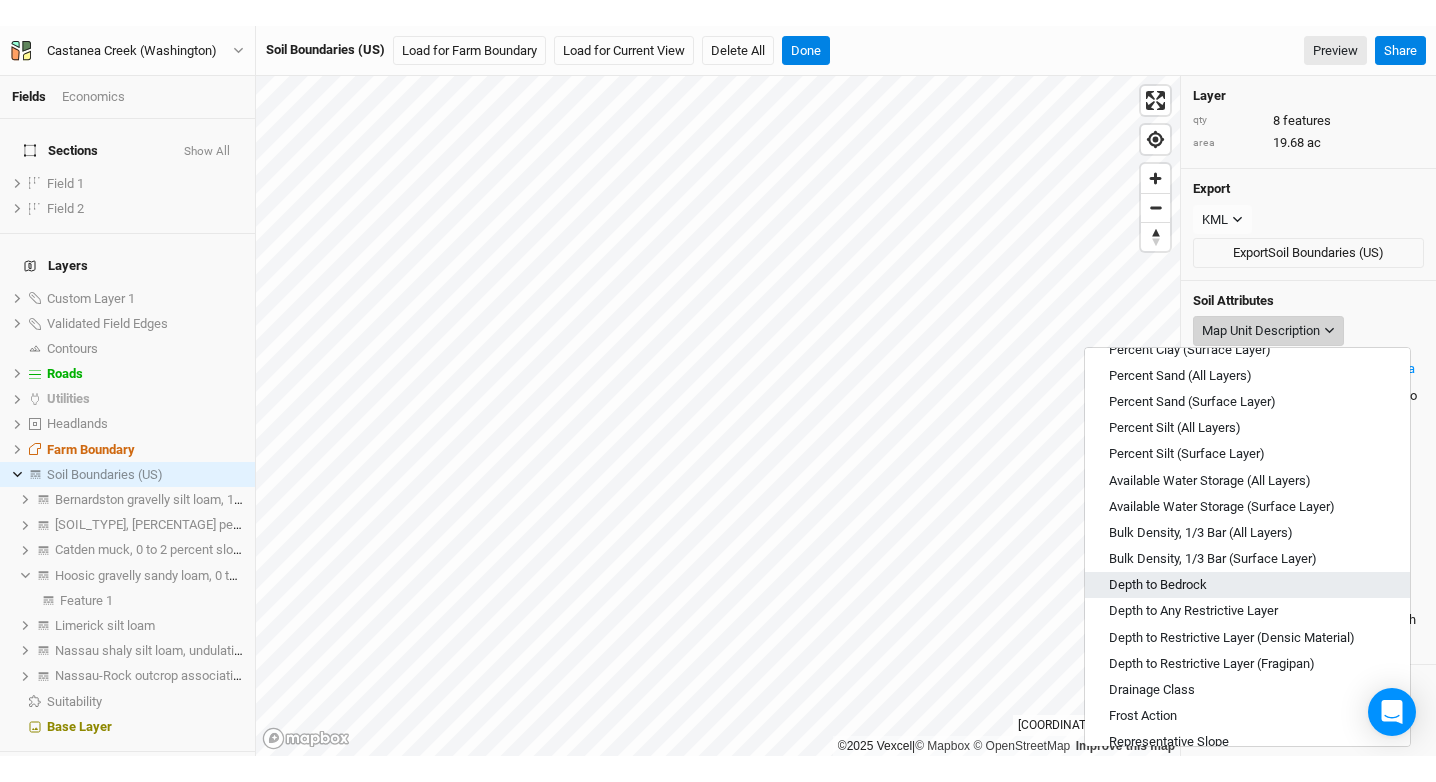 scroll, scrollTop: 130, scrollLeft: 0, axis: vertical 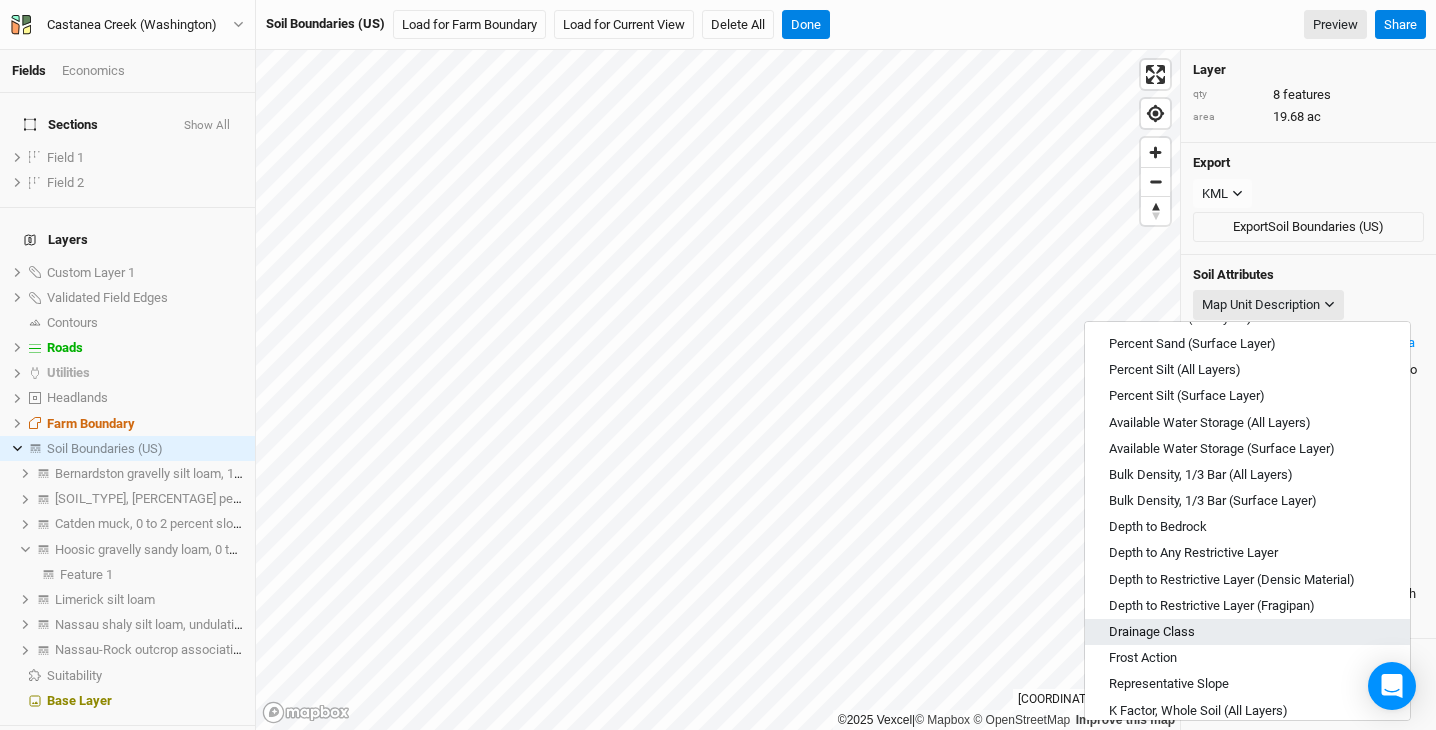 click on "Drainage Class" at bounding box center [1247, 632] 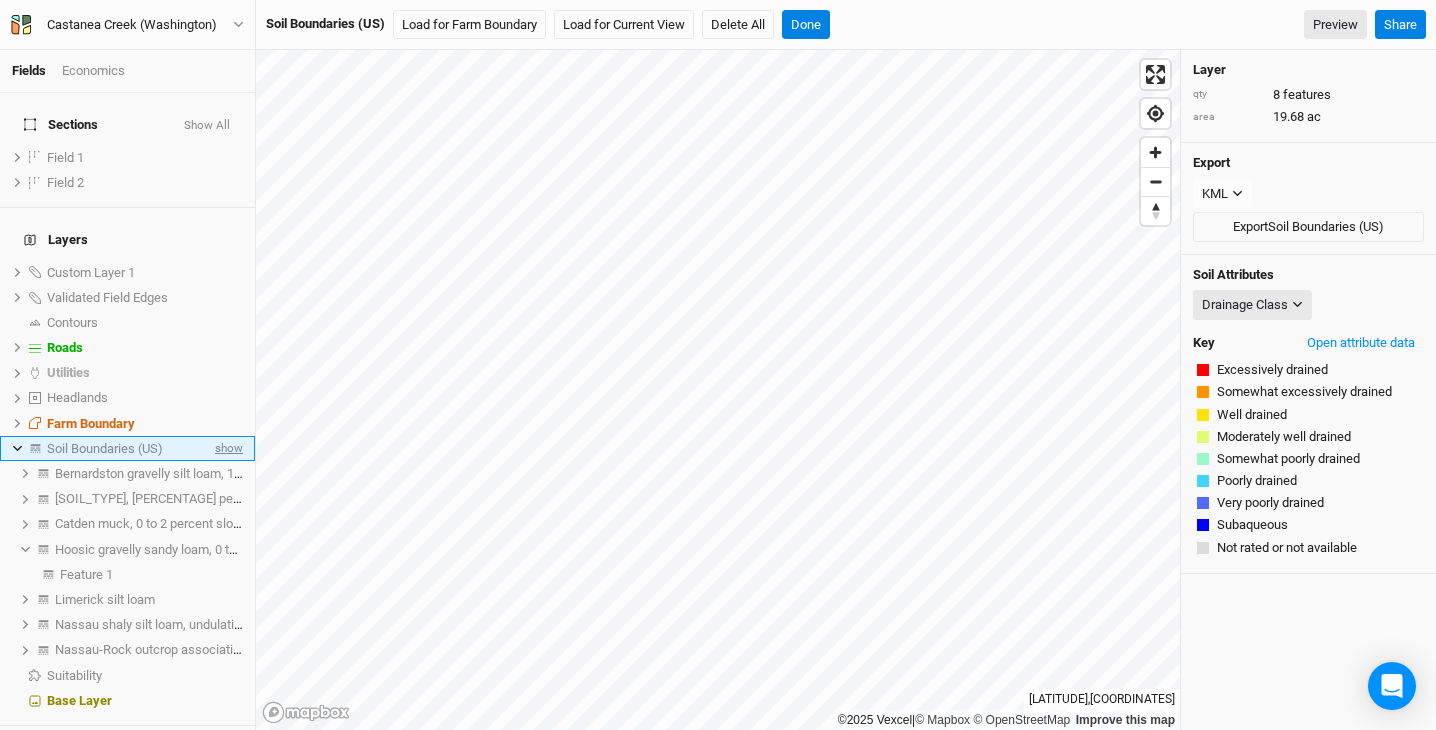 click on "show" at bounding box center [227, 448] 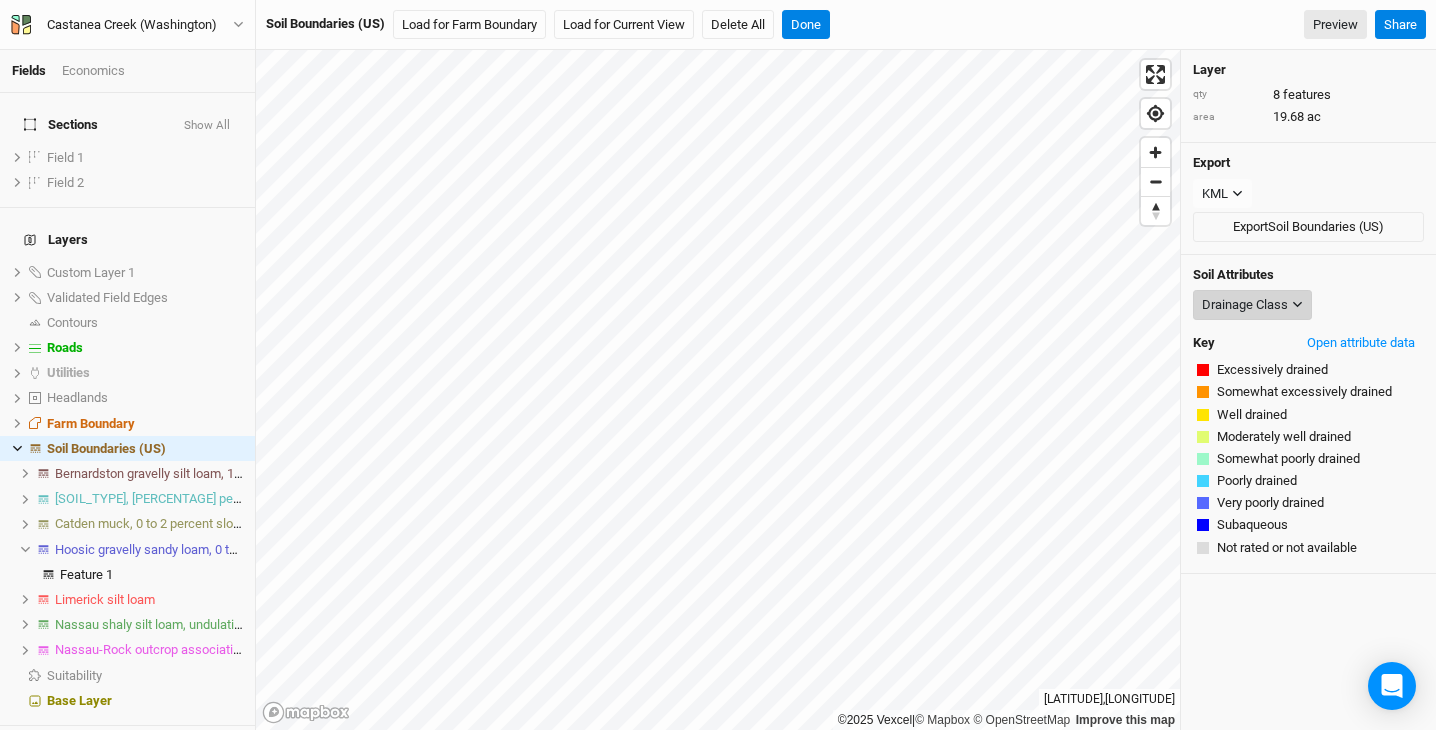 click on "Drainage Class" at bounding box center [1252, 305] 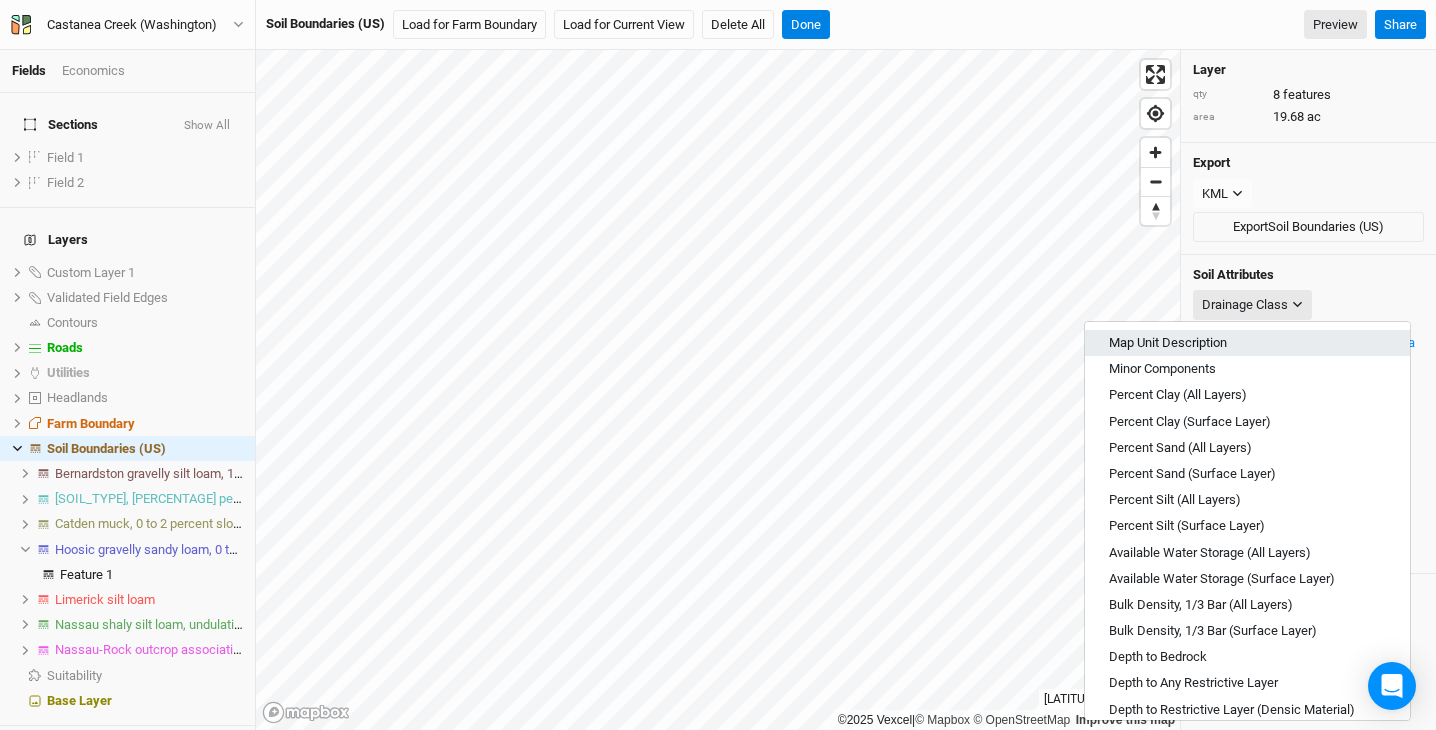 click on "Map Unit Description" at bounding box center [1168, 343] 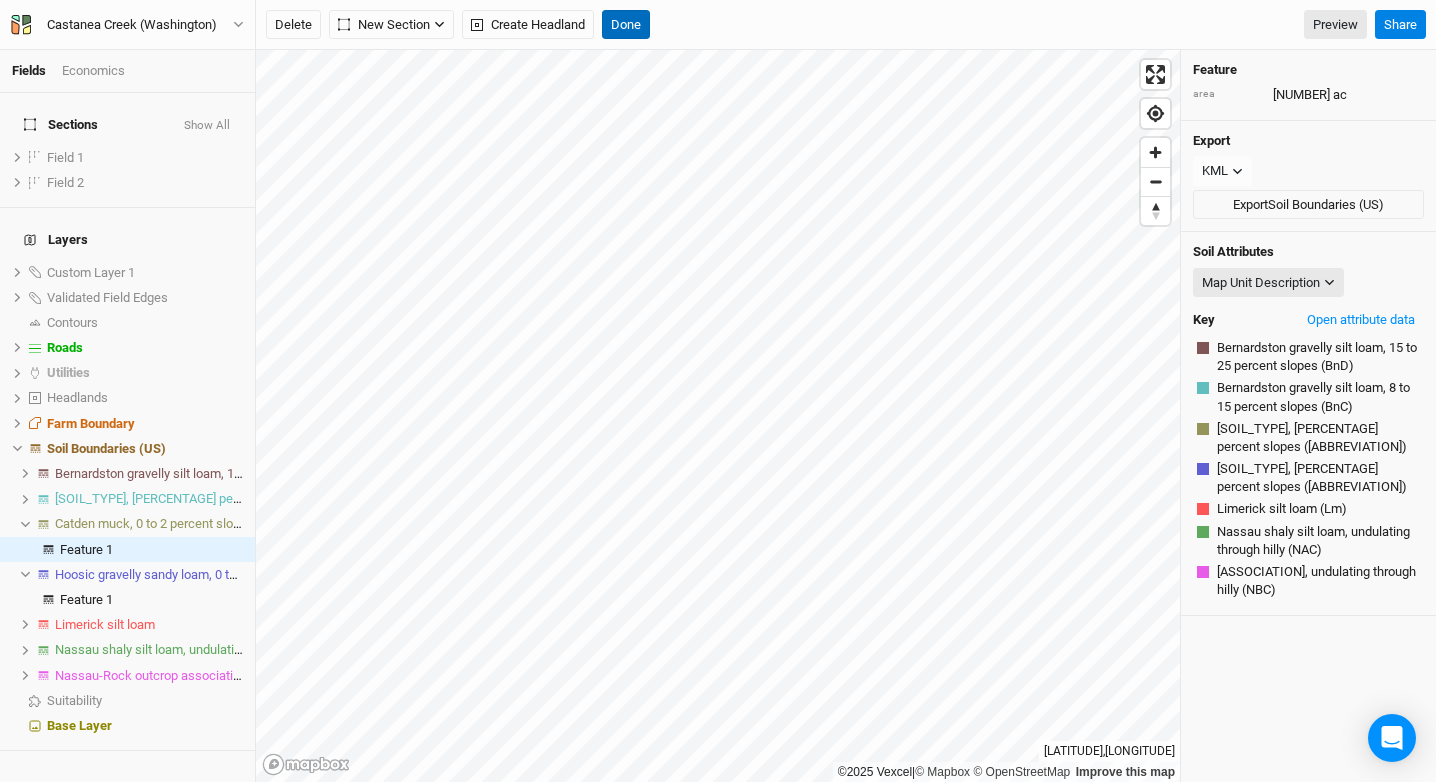 click on "Done" at bounding box center [626, 25] 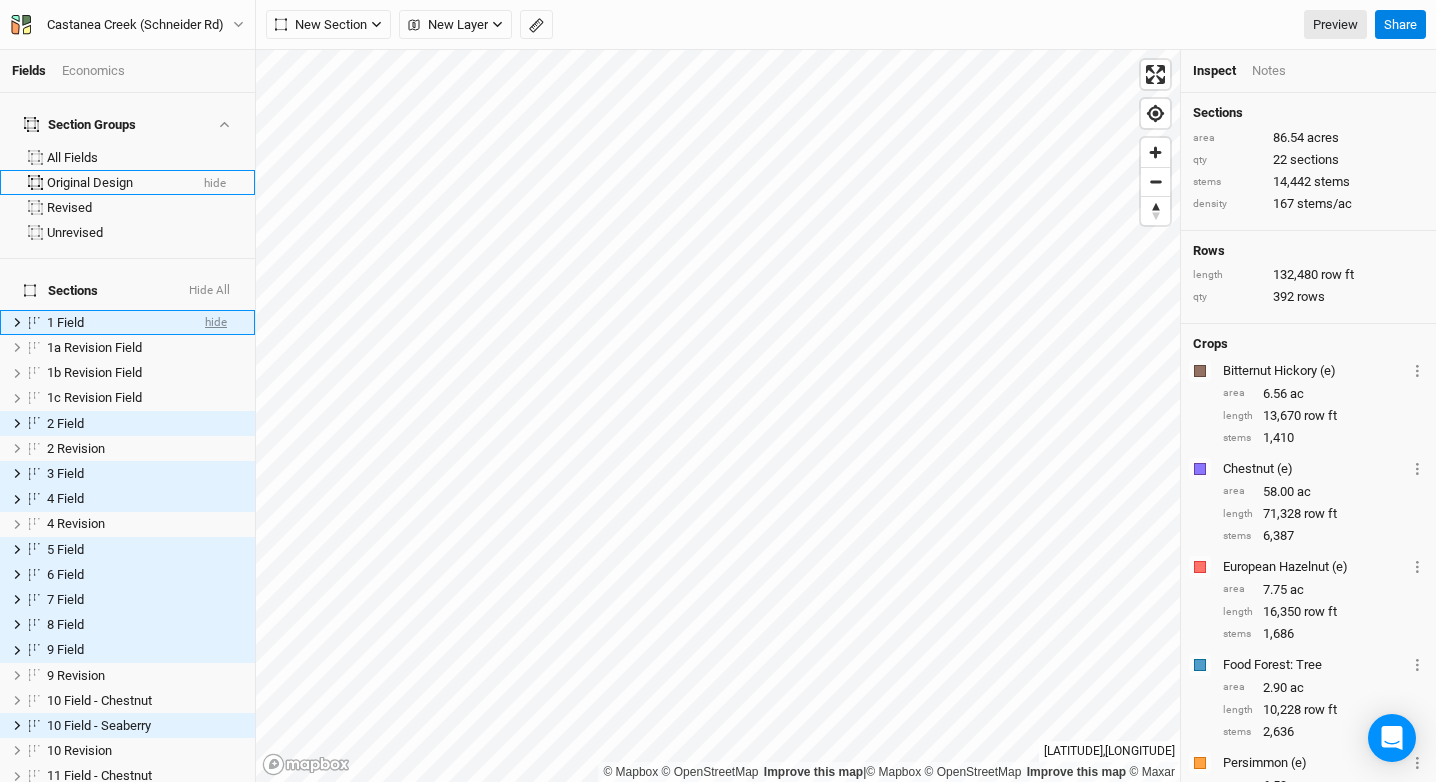 scroll, scrollTop: 0, scrollLeft: 0, axis: both 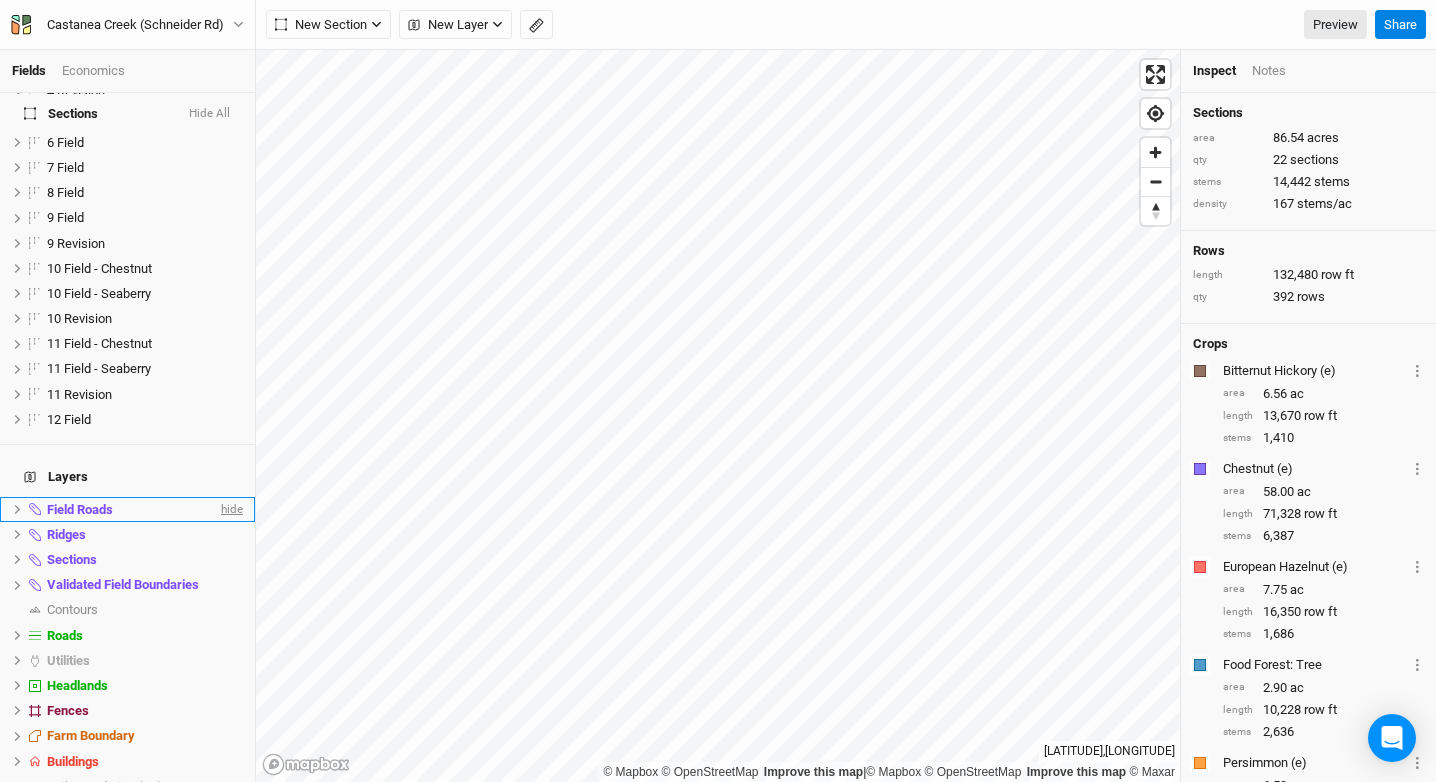 click on "hide" at bounding box center (230, 509) 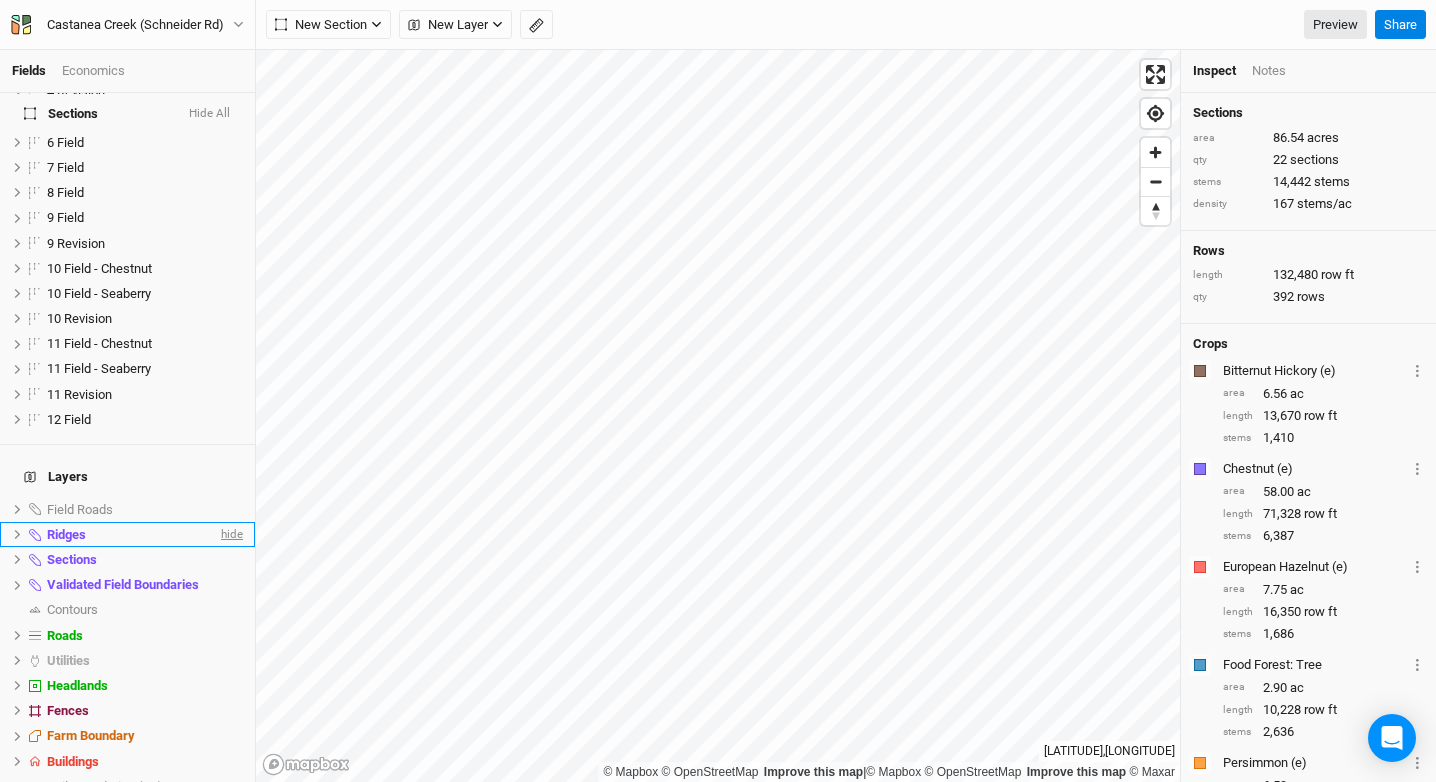 click on "hide" at bounding box center (230, 534) 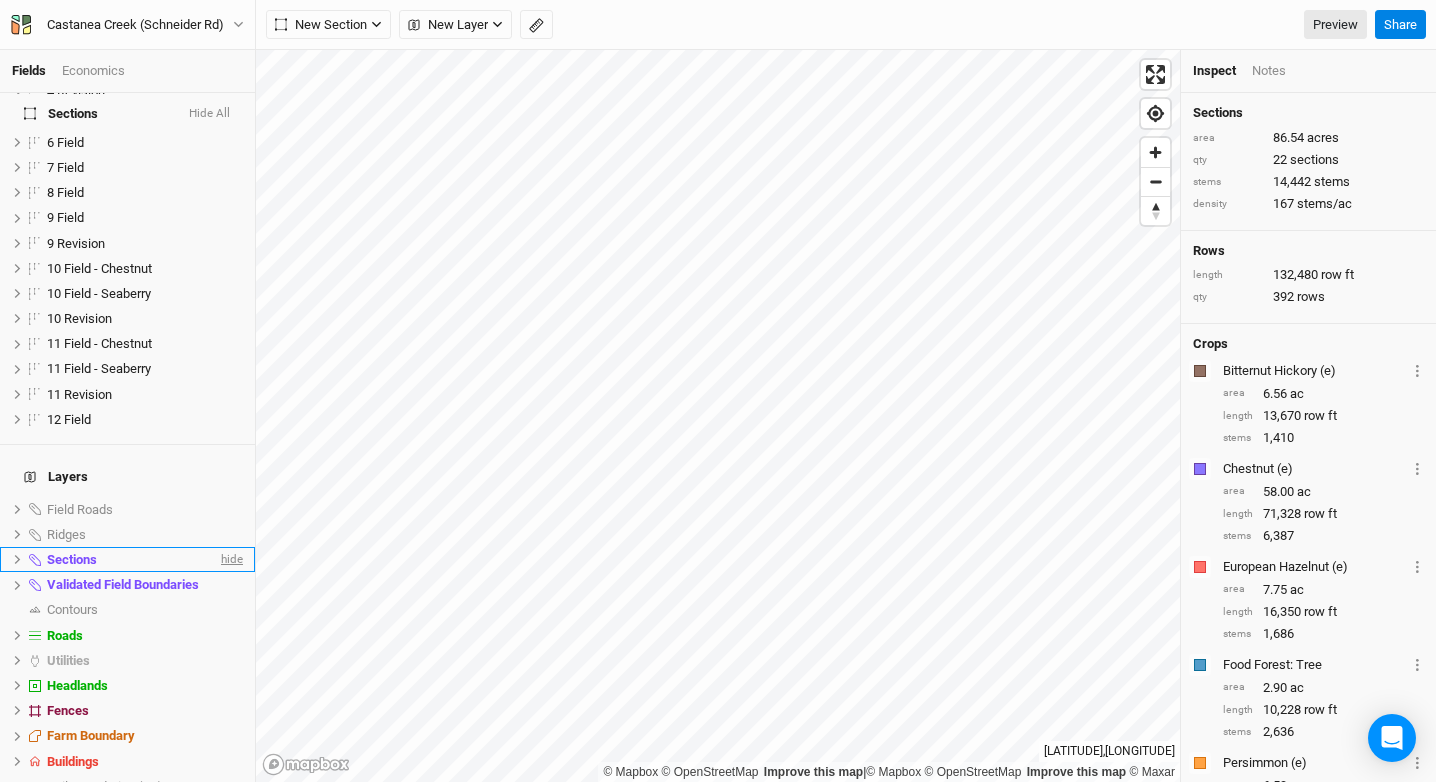 click on "hide" at bounding box center [230, 559] 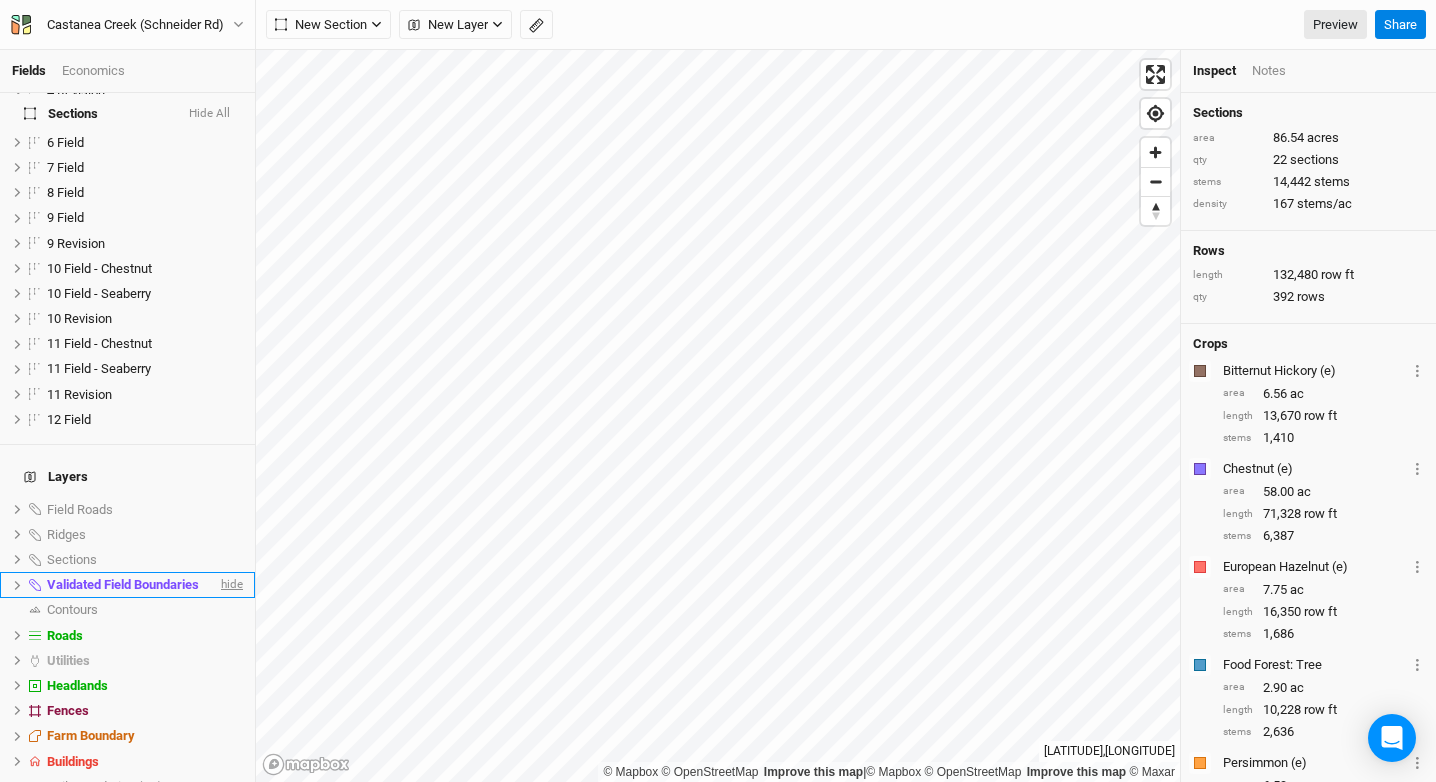 click on "hide" at bounding box center (230, 585) 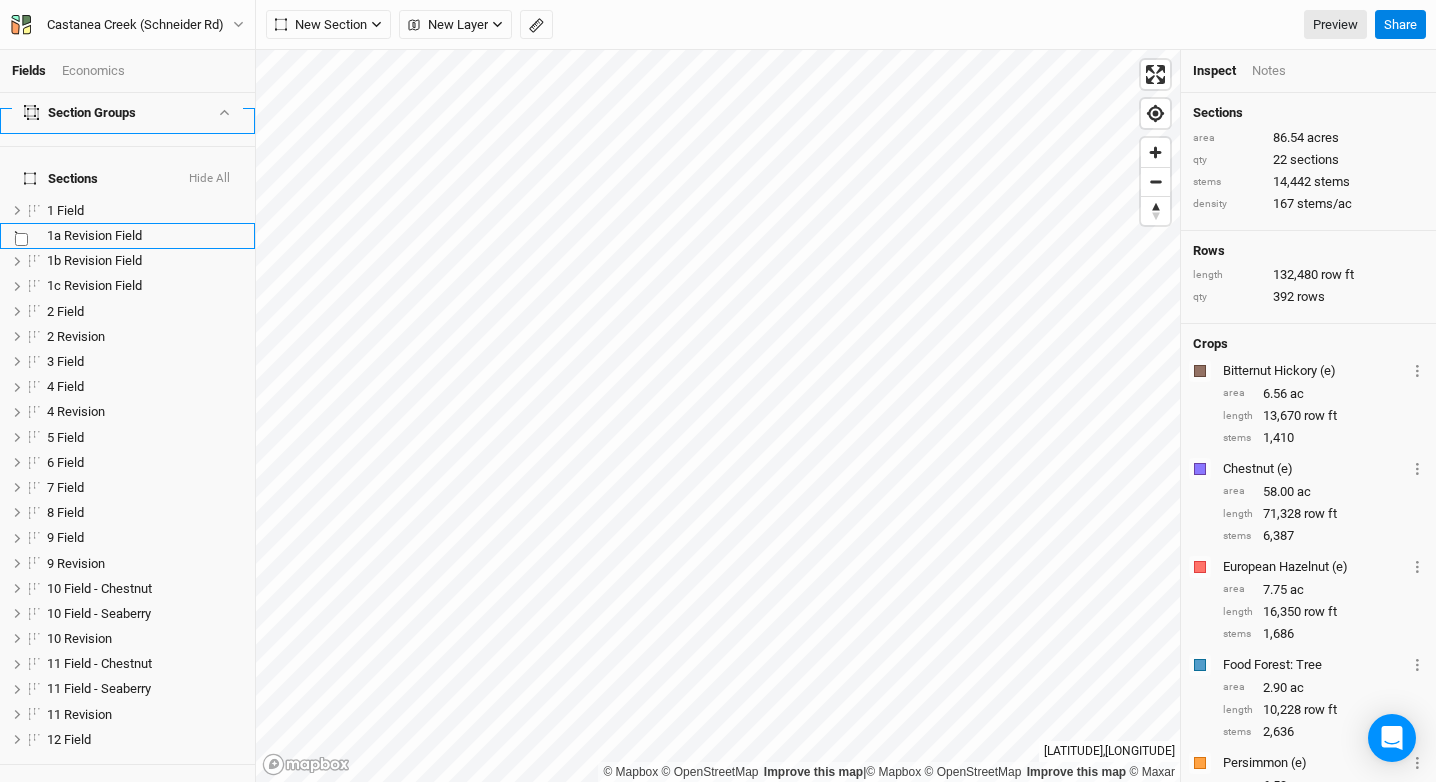 scroll, scrollTop: 0, scrollLeft: 0, axis: both 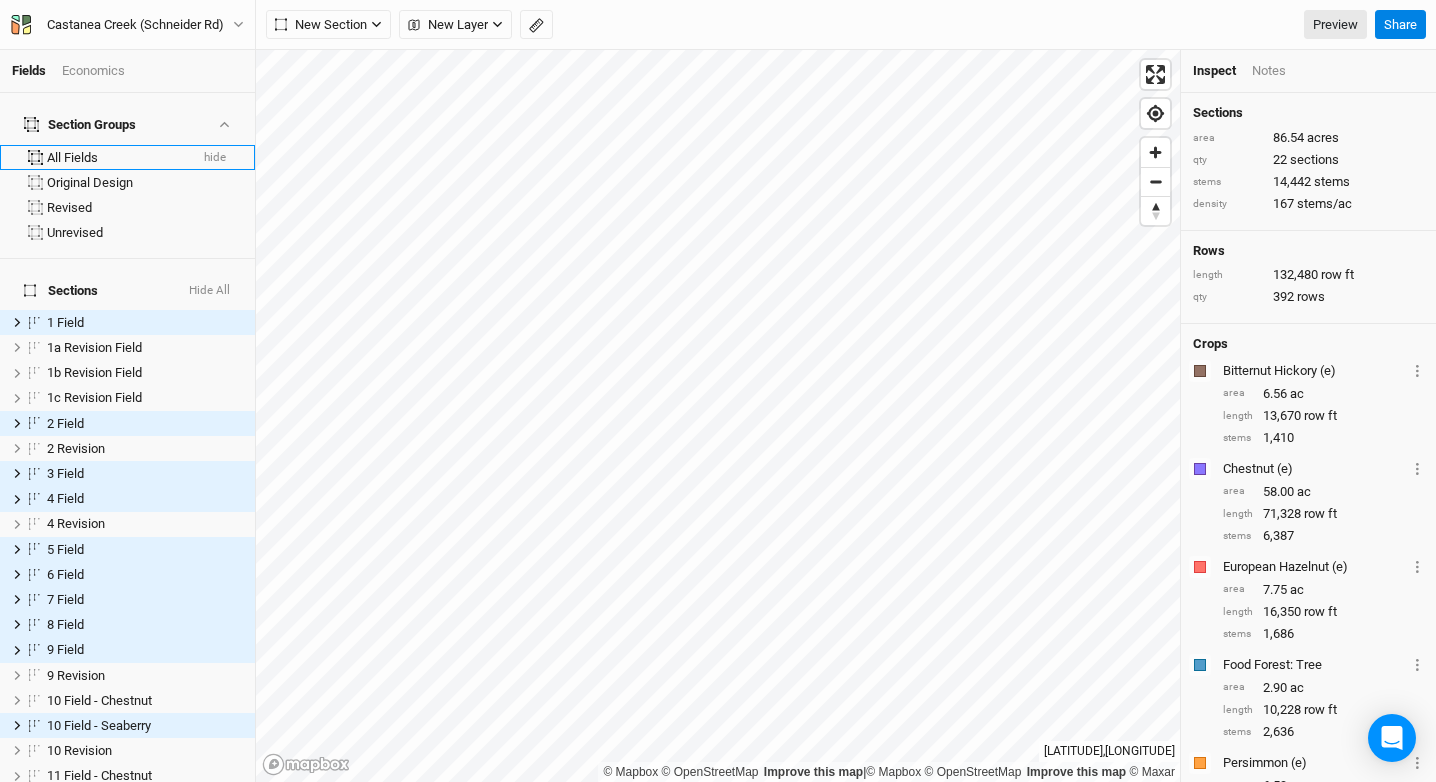 click on "hide" at bounding box center [215, 158] 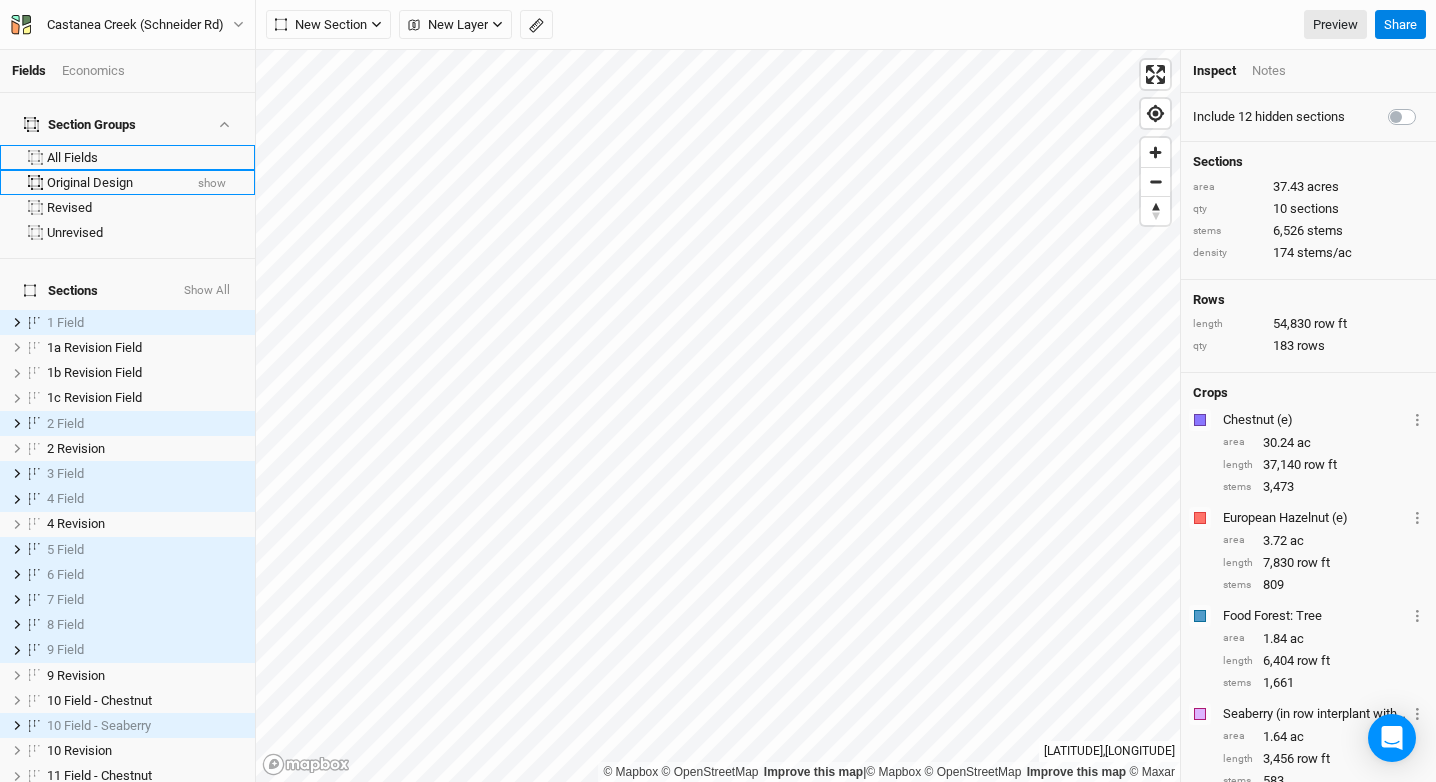 click on "show" at bounding box center [212, 184] 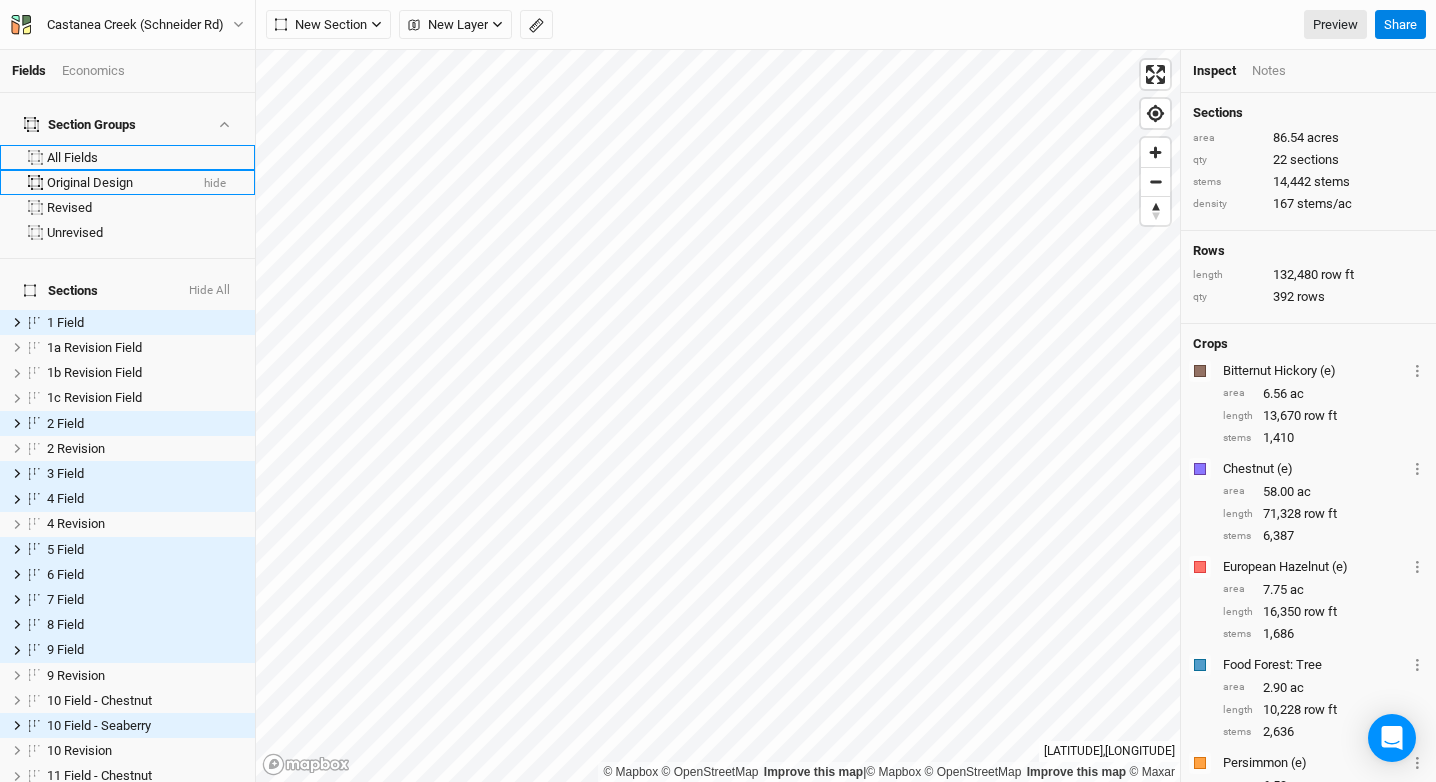 click on "hide" at bounding box center [215, 184] 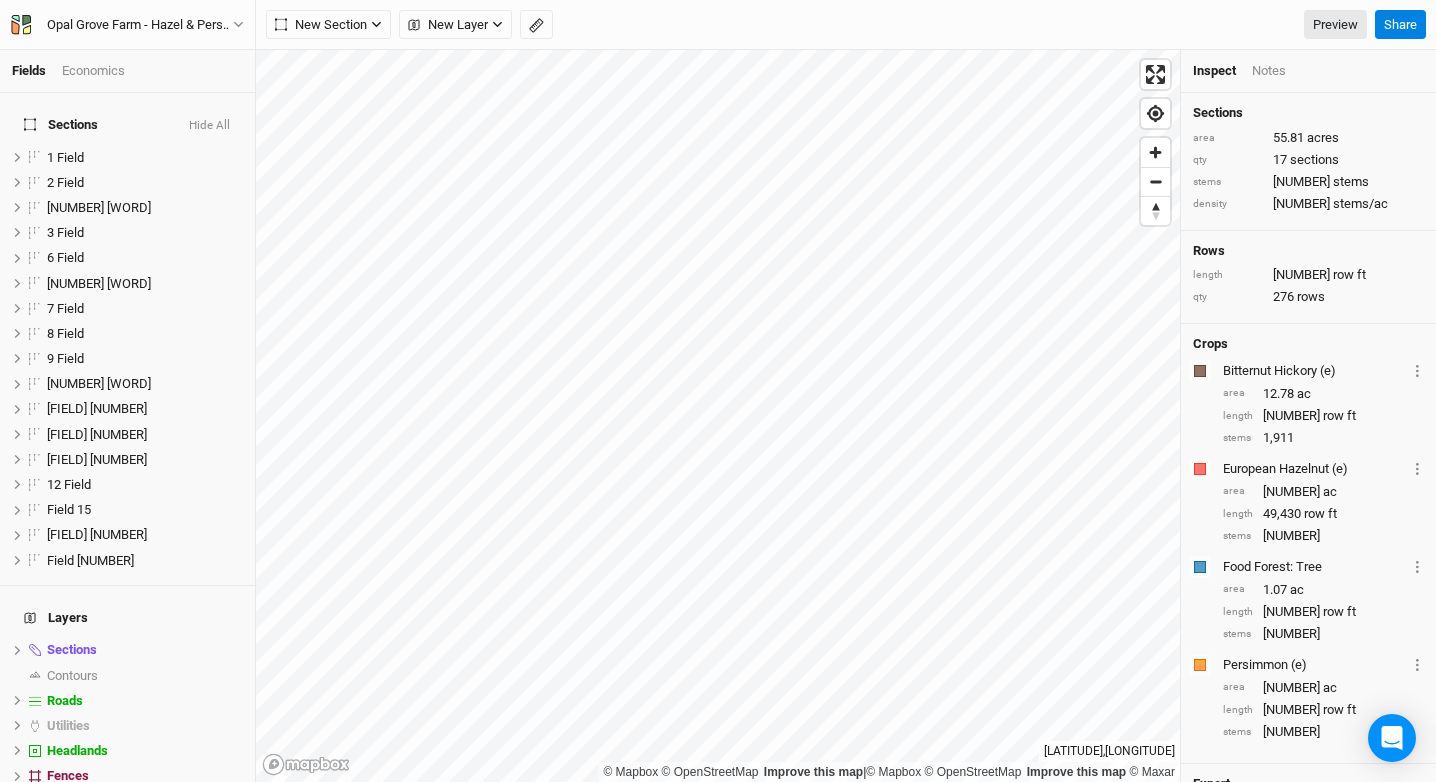scroll, scrollTop: 0, scrollLeft: 0, axis: both 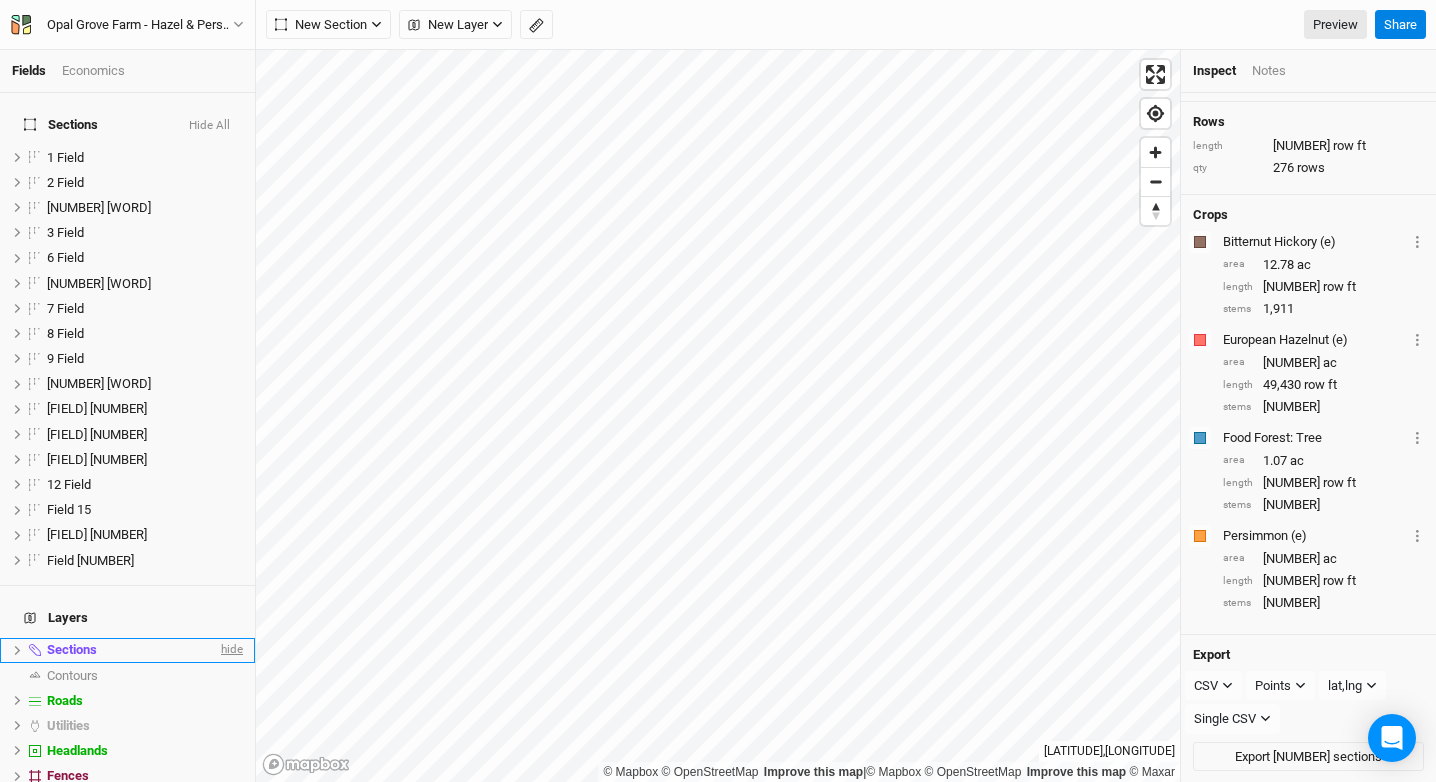 click on "hide" at bounding box center [230, 650] 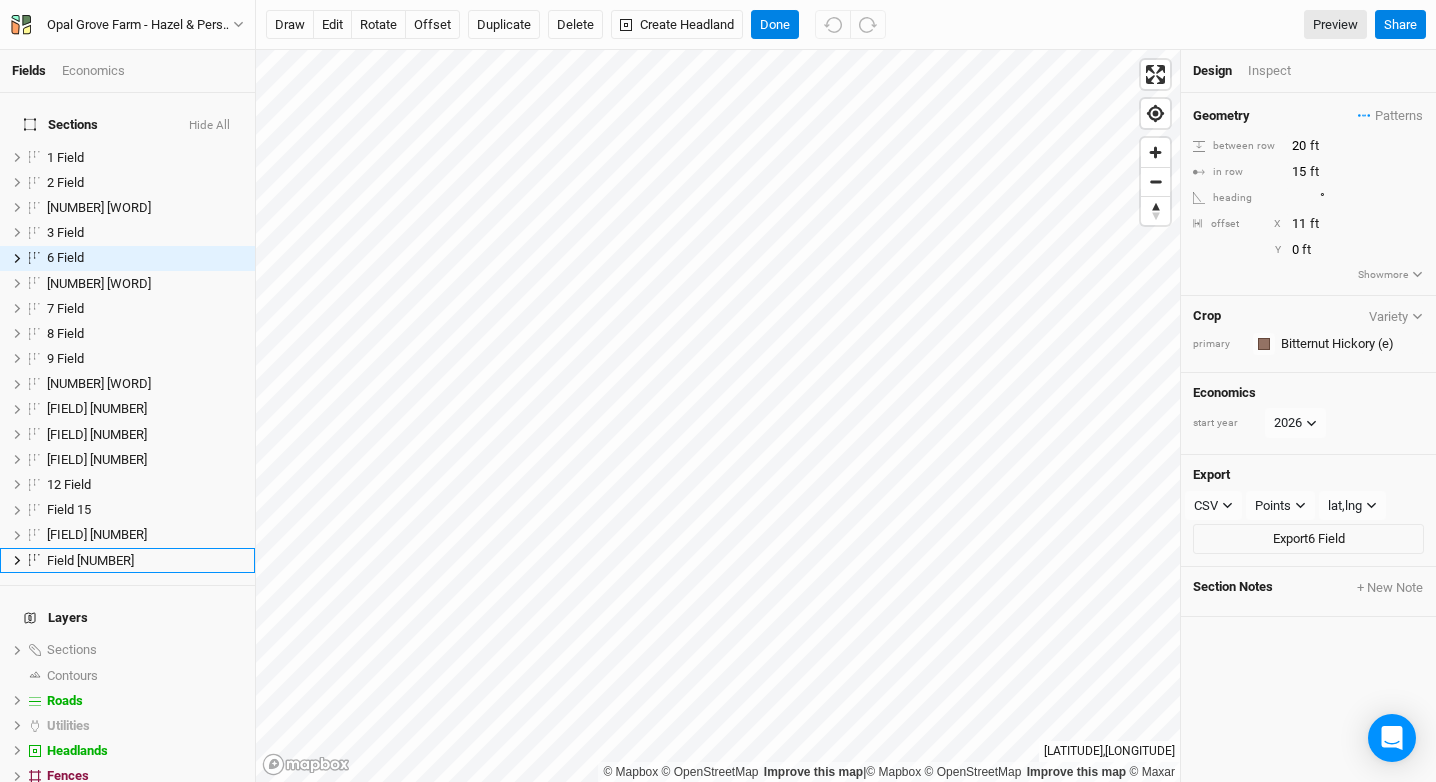 scroll, scrollTop: 111, scrollLeft: 0, axis: vertical 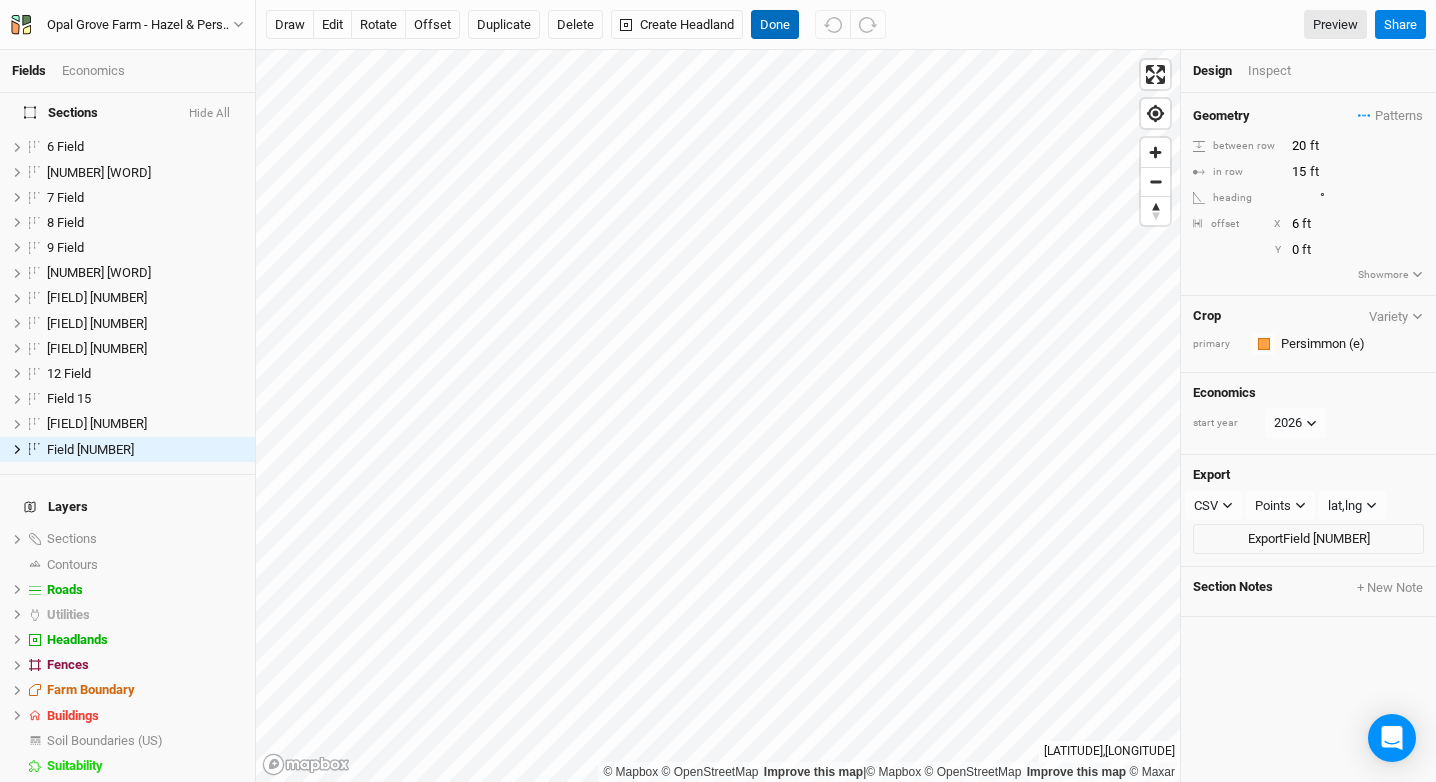 click on "Done" at bounding box center (775, 25) 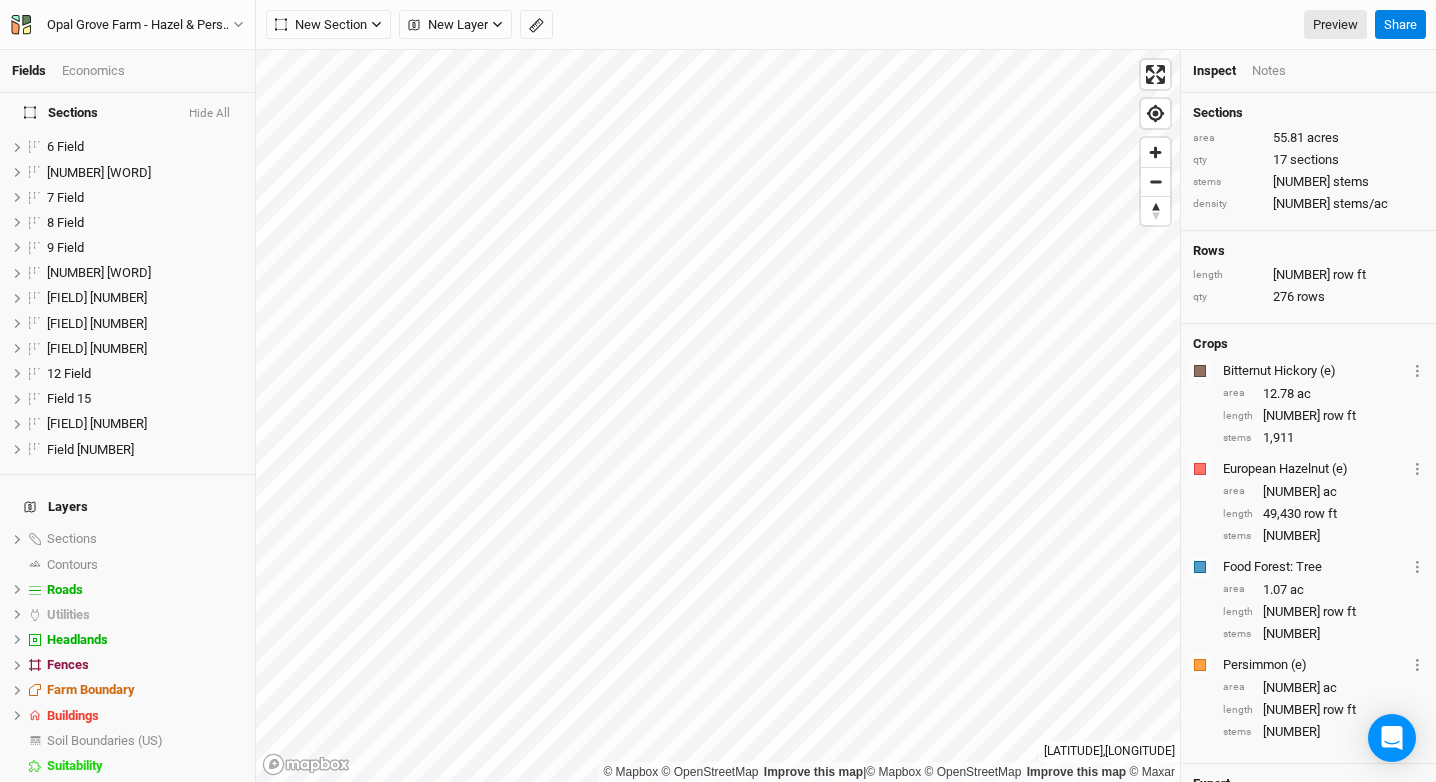 click on "Hide All" at bounding box center (209, 114) 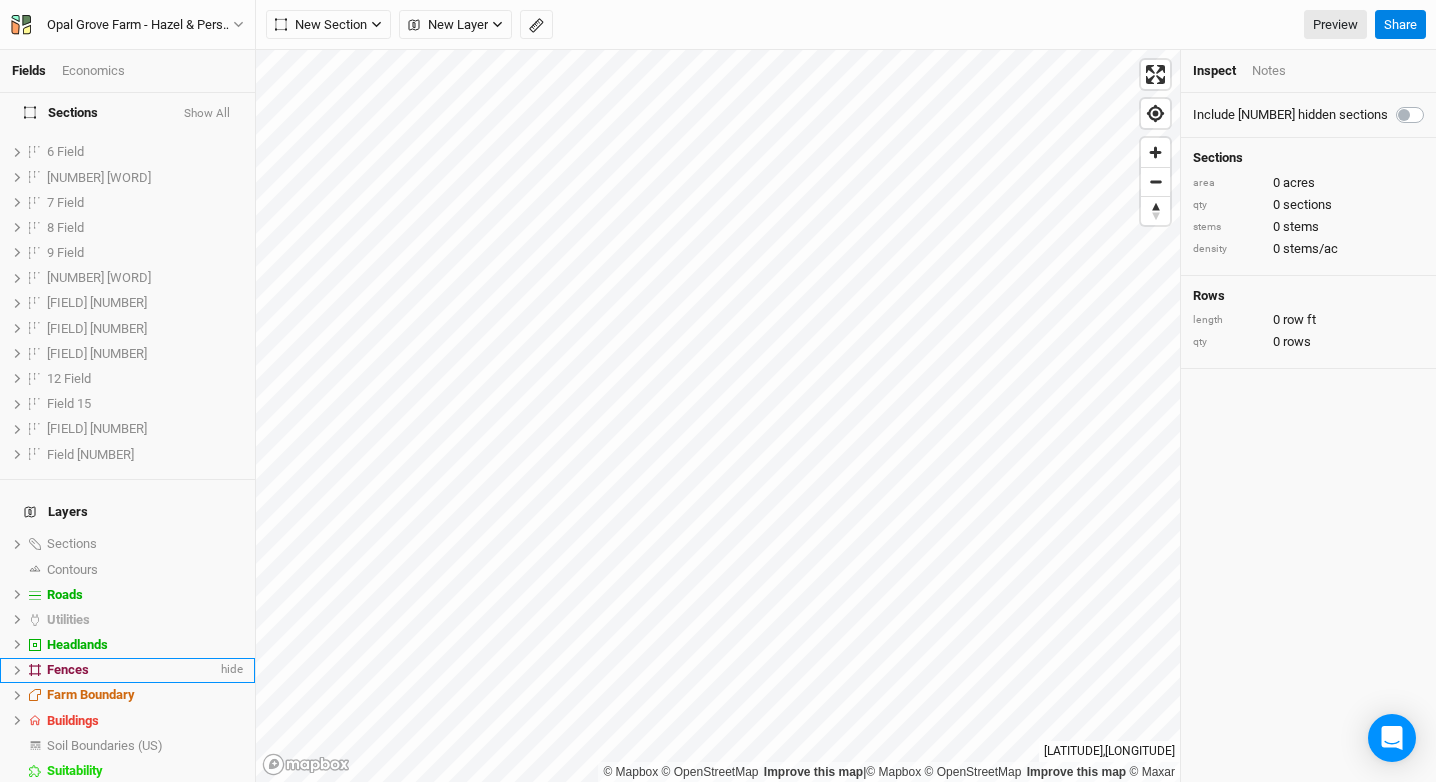 scroll, scrollTop: 121, scrollLeft: 0, axis: vertical 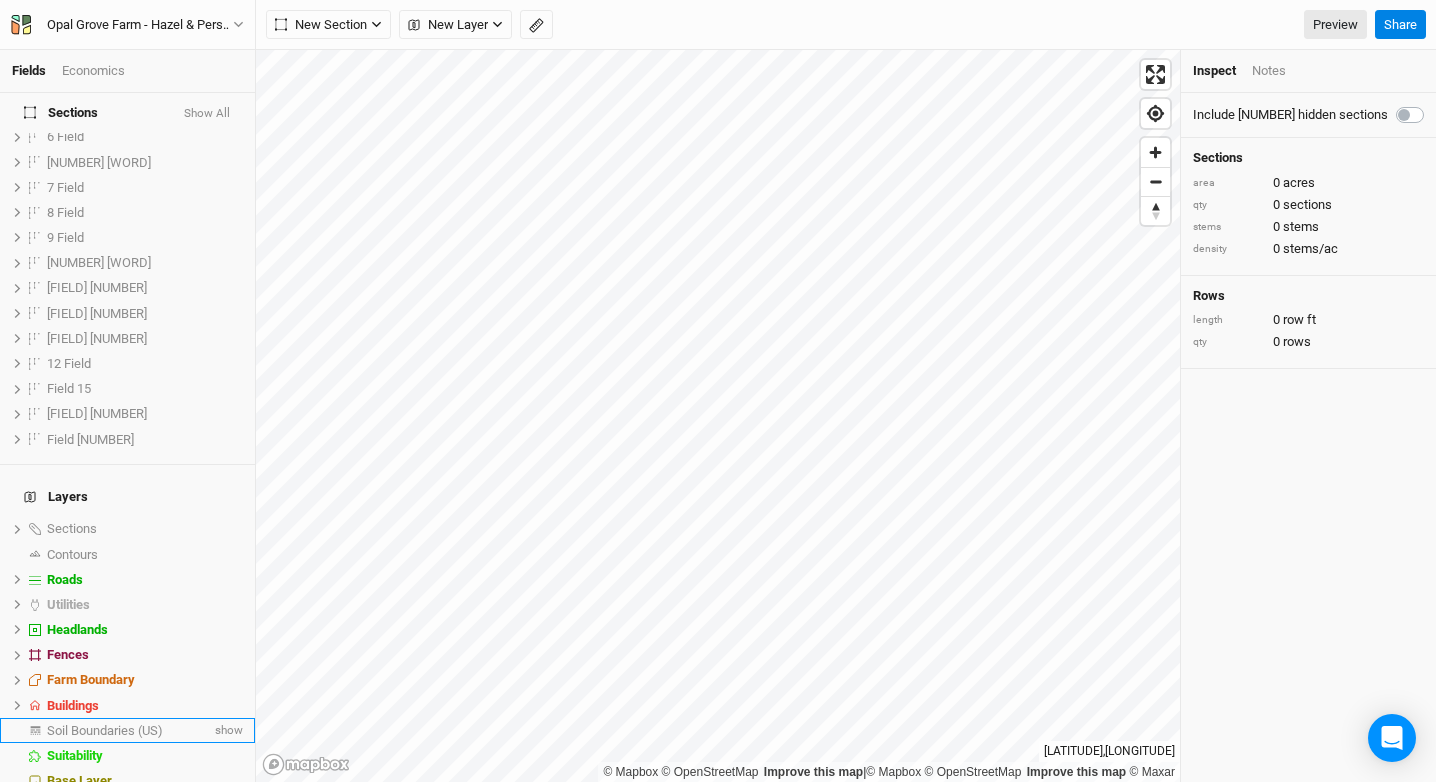 click on "Soil Boundaries (US)" at bounding box center (105, 730) 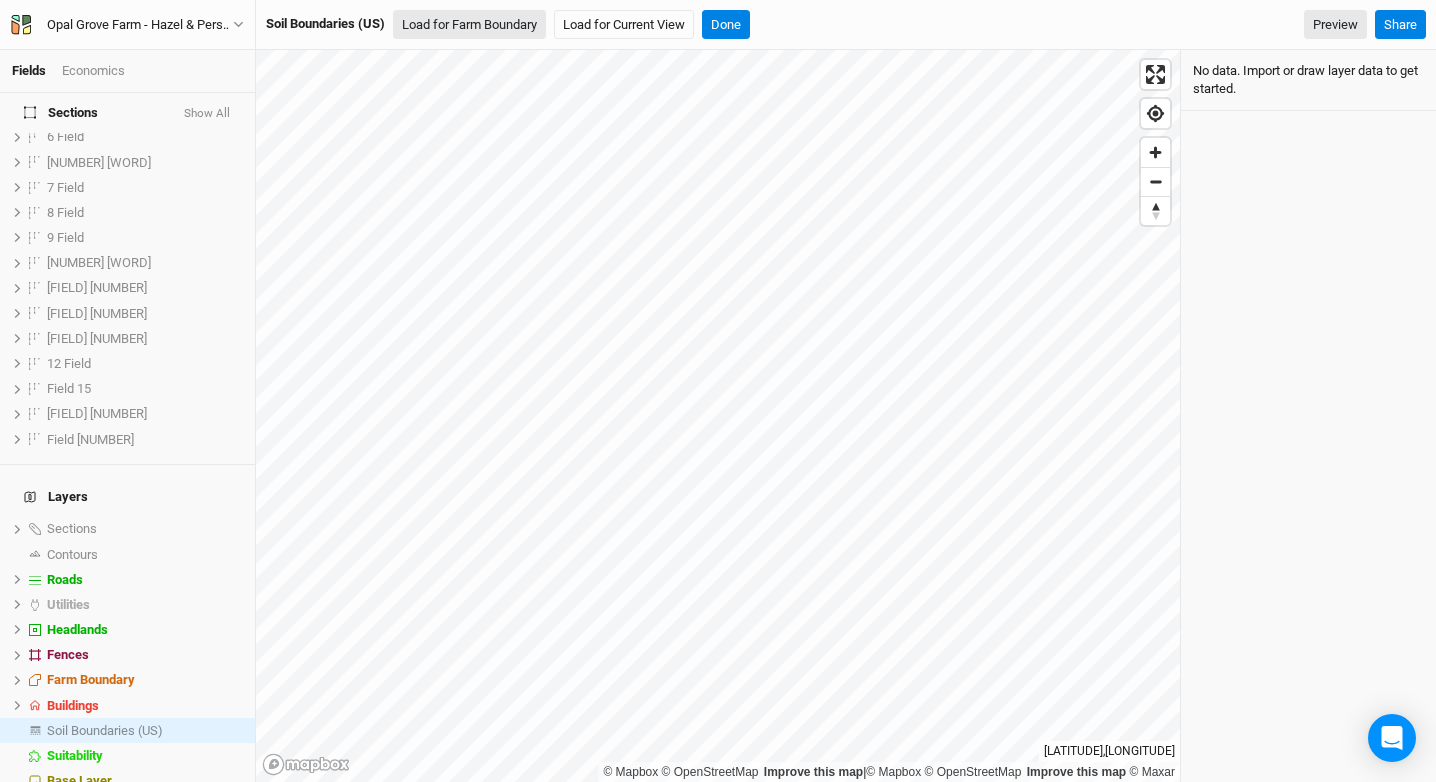 click on "Load for Farm Boundary" at bounding box center (469, 25) 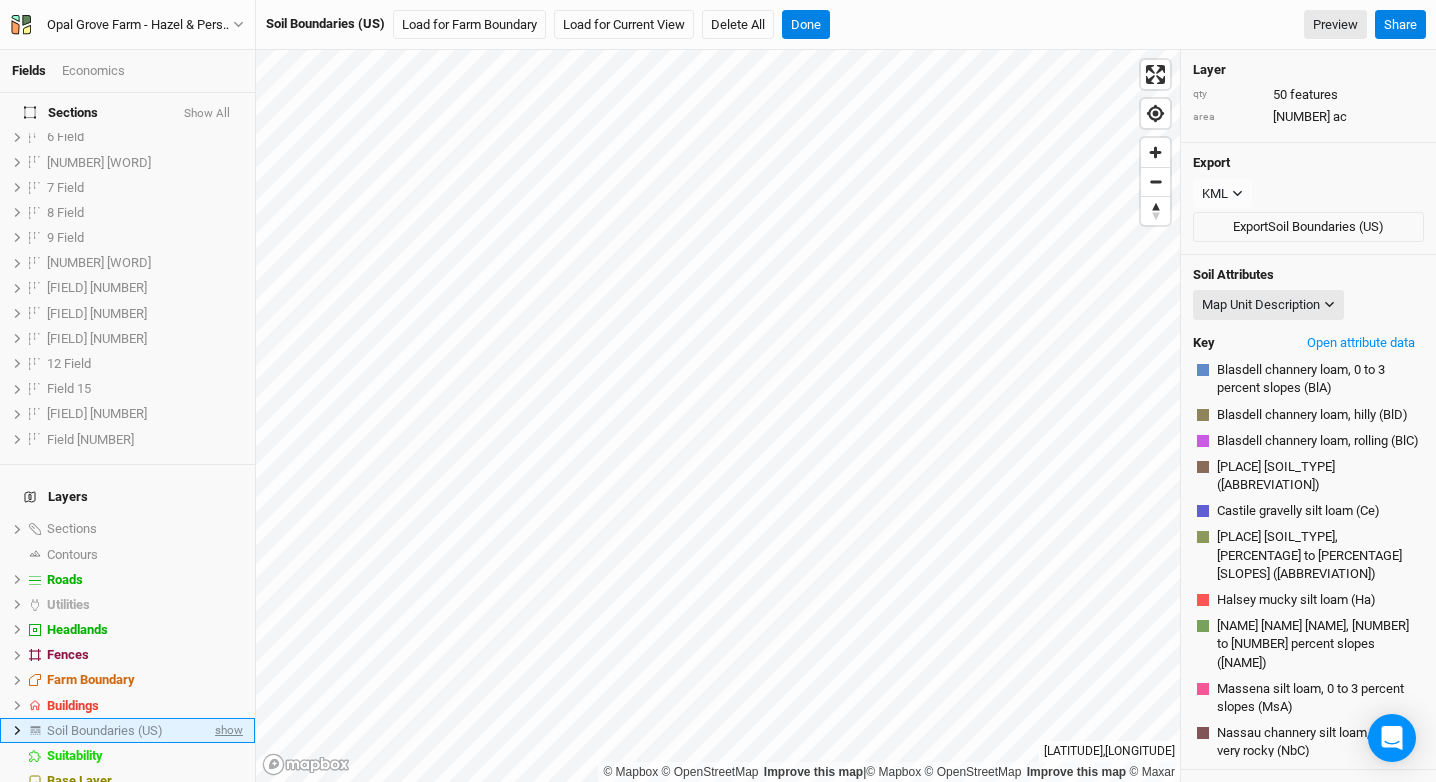 click on "show" at bounding box center [227, 730] 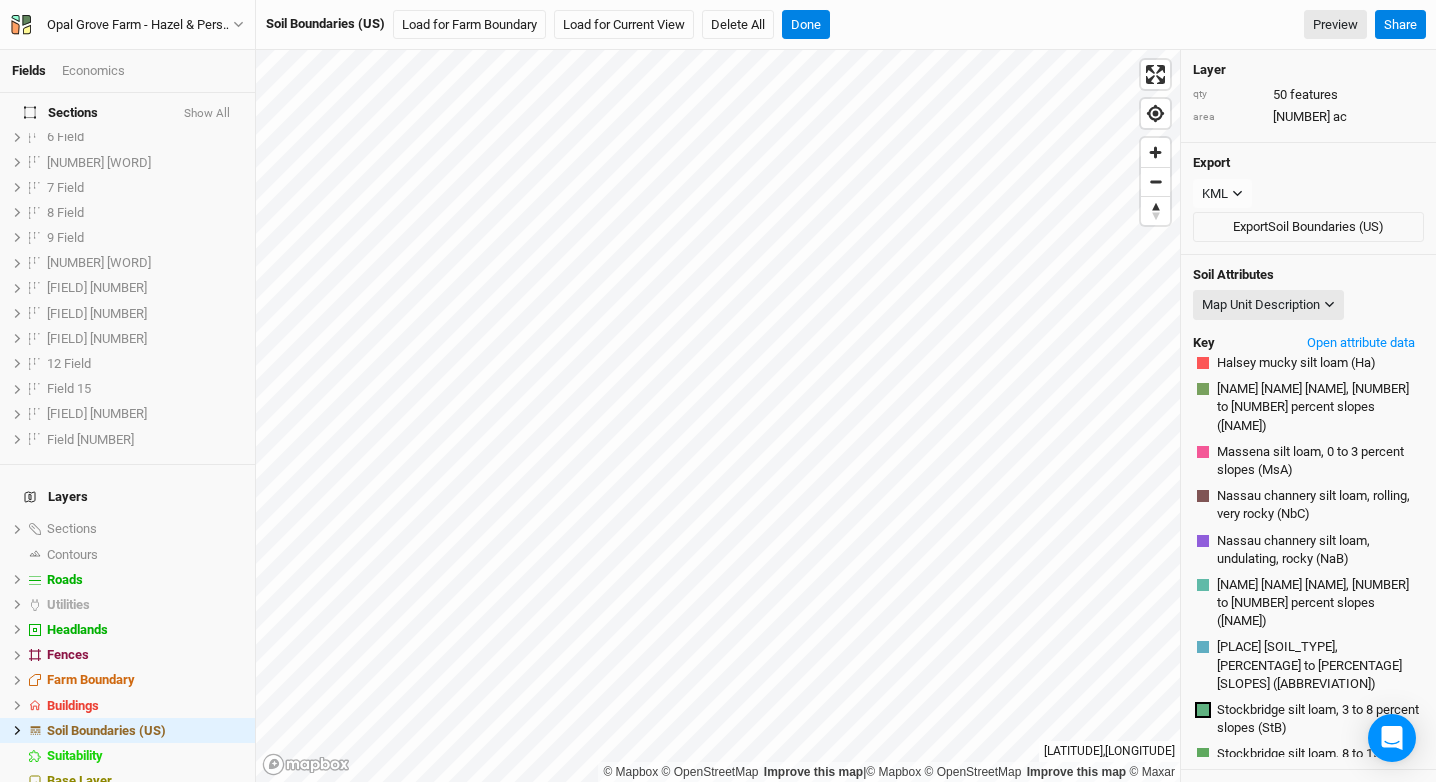scroll, scrollTop: 167, scrollLeft: 0, axis: vertical 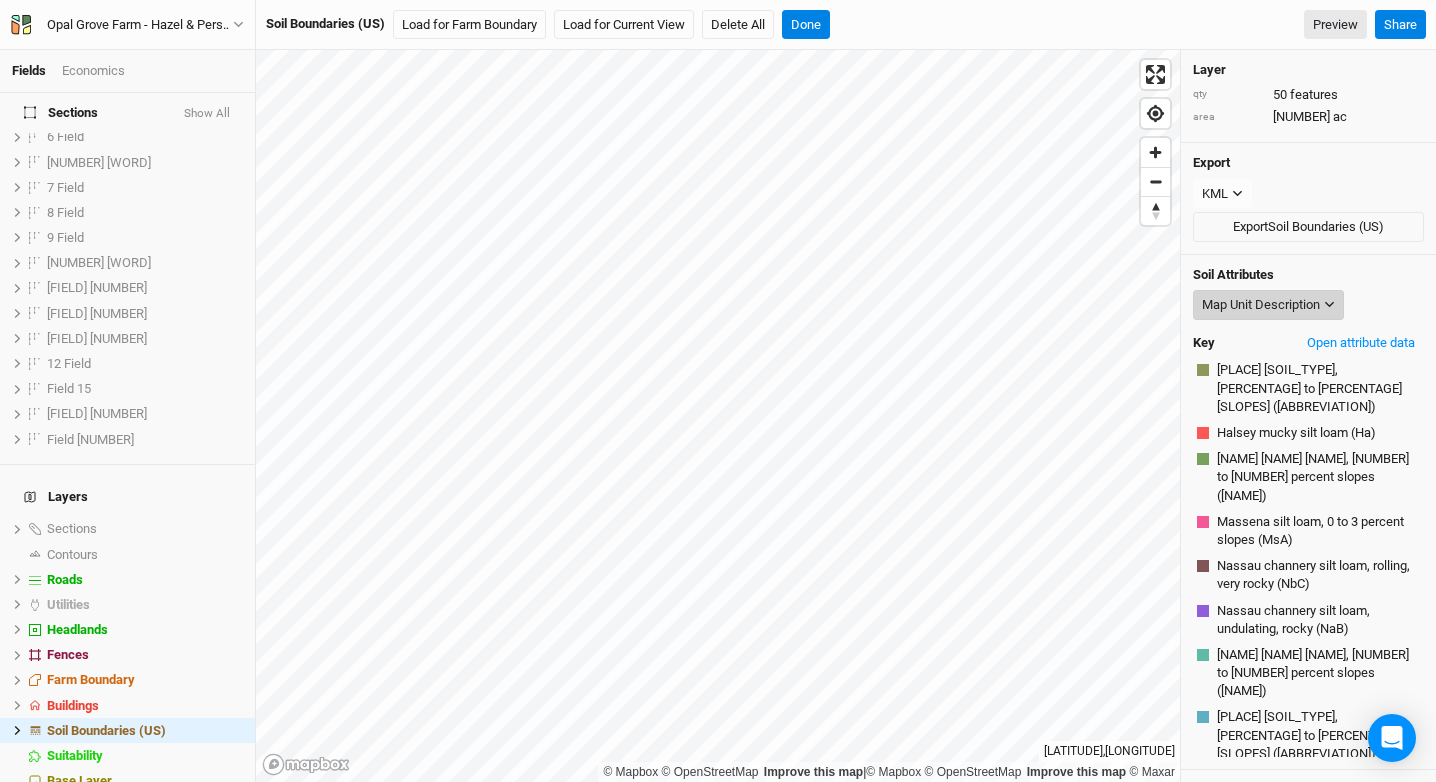 click on "Map Unit Description" at bounding box center (1261, 305) 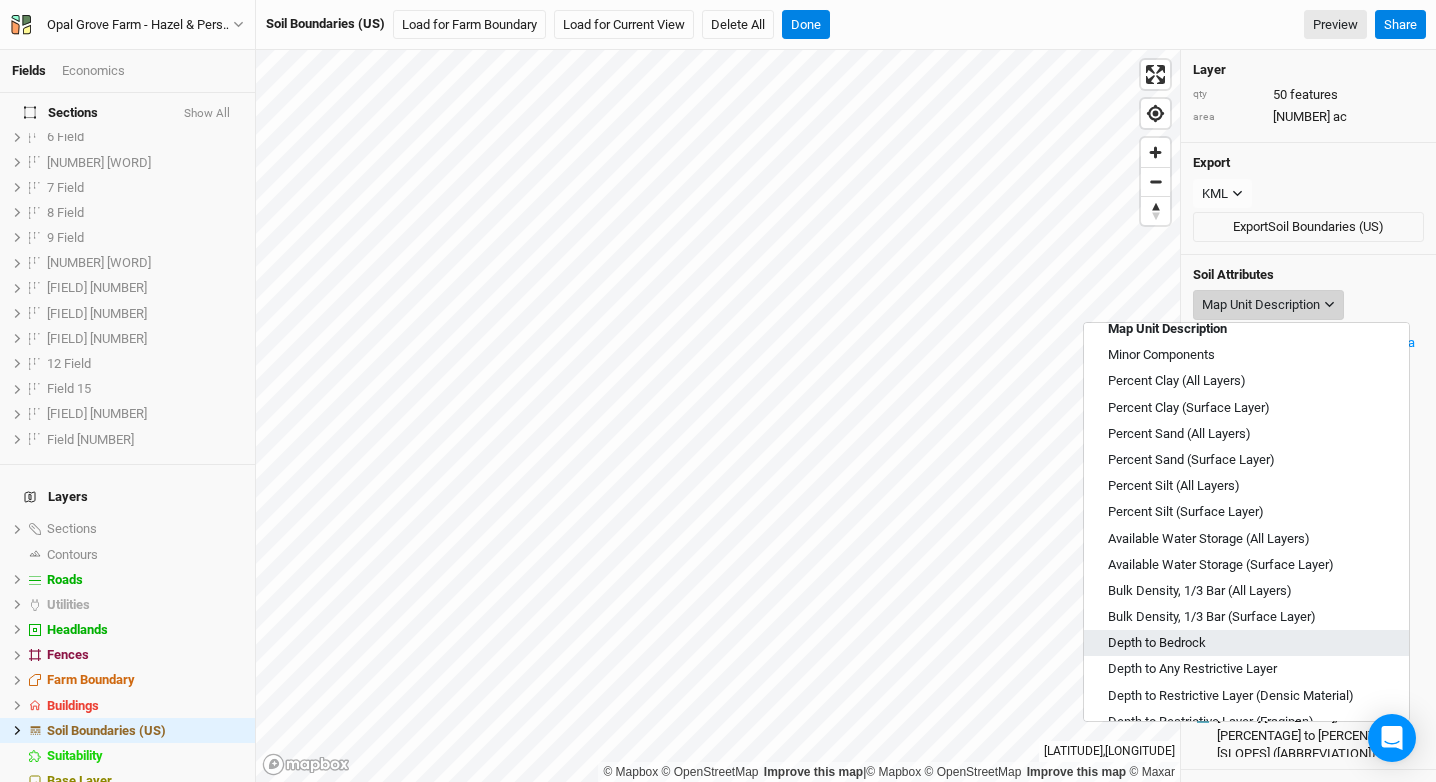 scroll, scrollTop: 34, scrollLeft: 0, axis: vertical 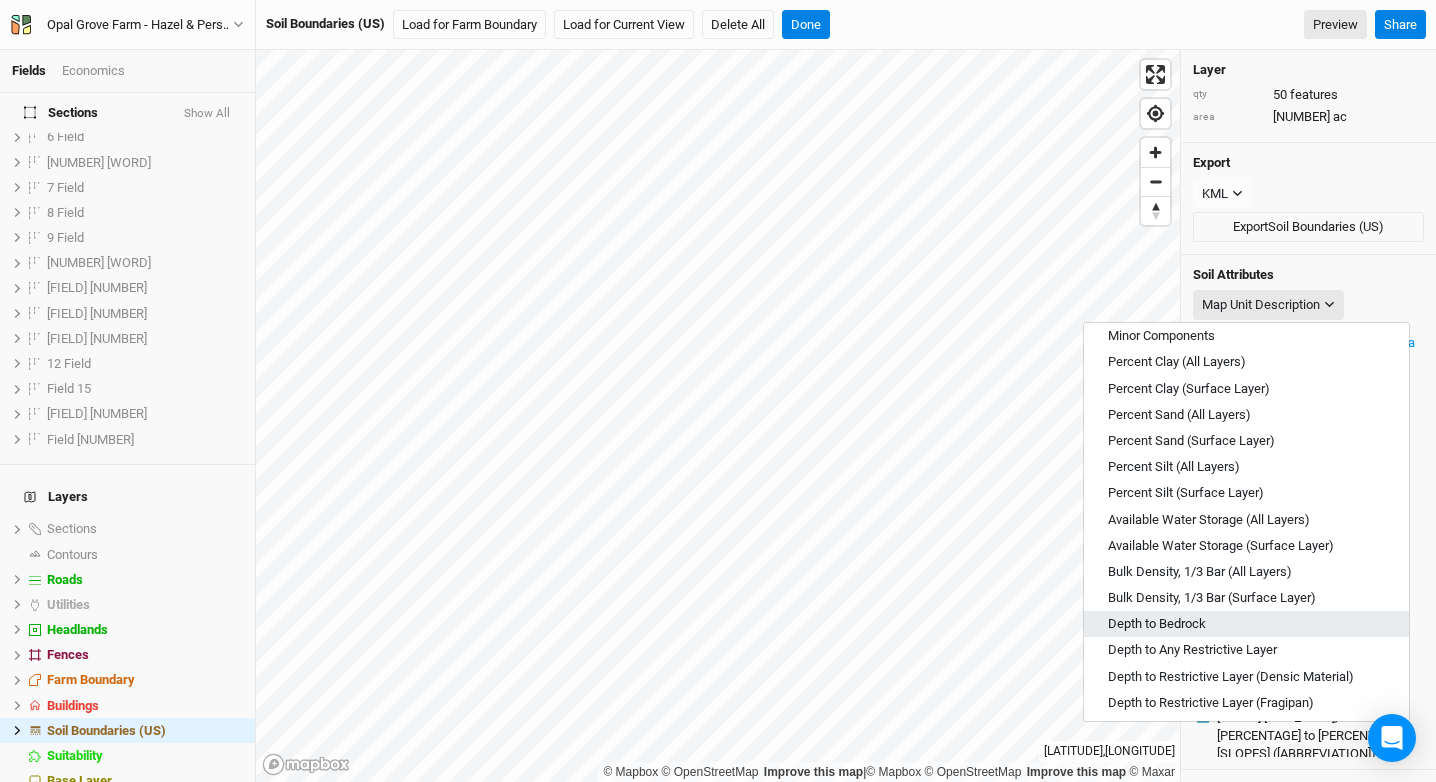 click on "Depth to Bedrock" at bounding box center [1246, 624] 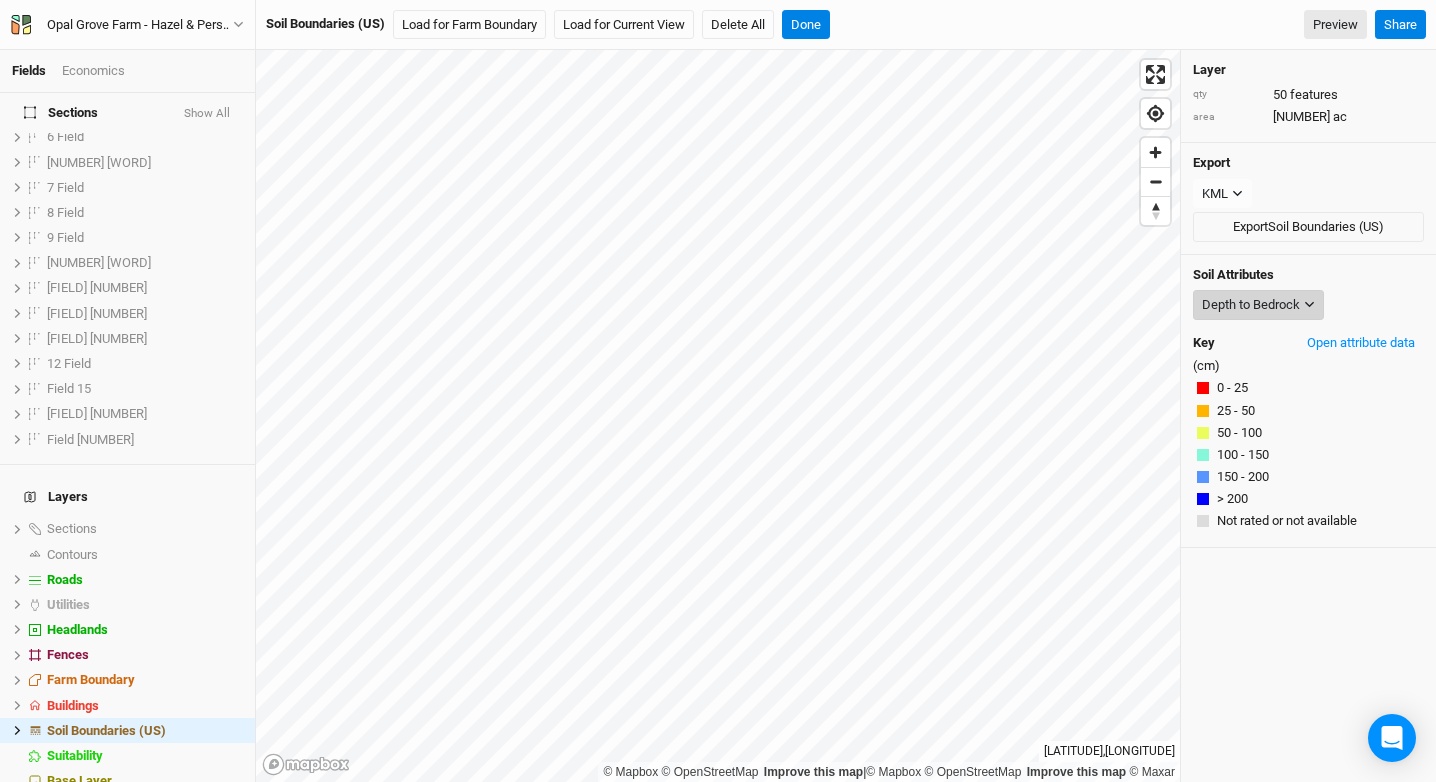 click on "Depth to Bedrock" at bounding box center [1251, 305] 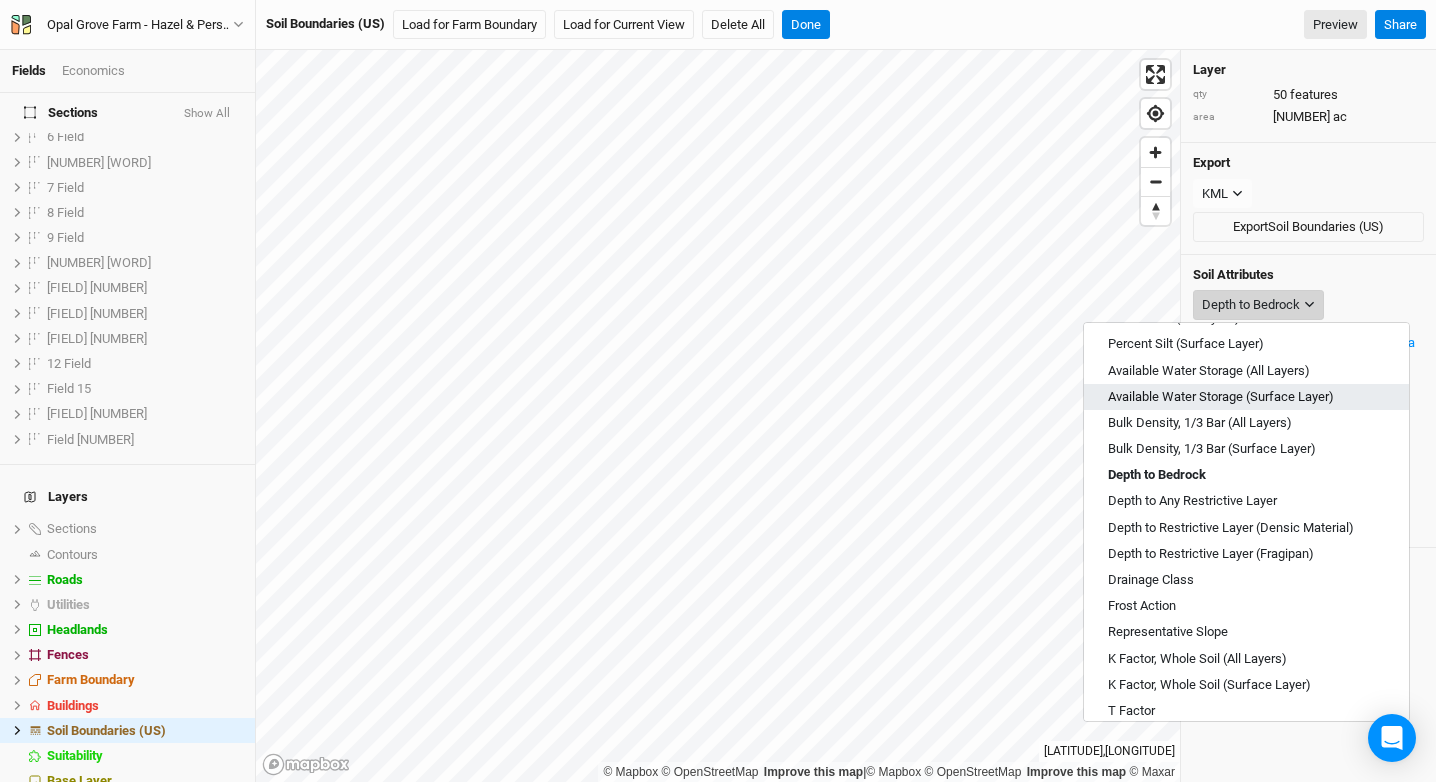 scroll, scrollTop: 231, scrollLeft: 0, axis: vertical 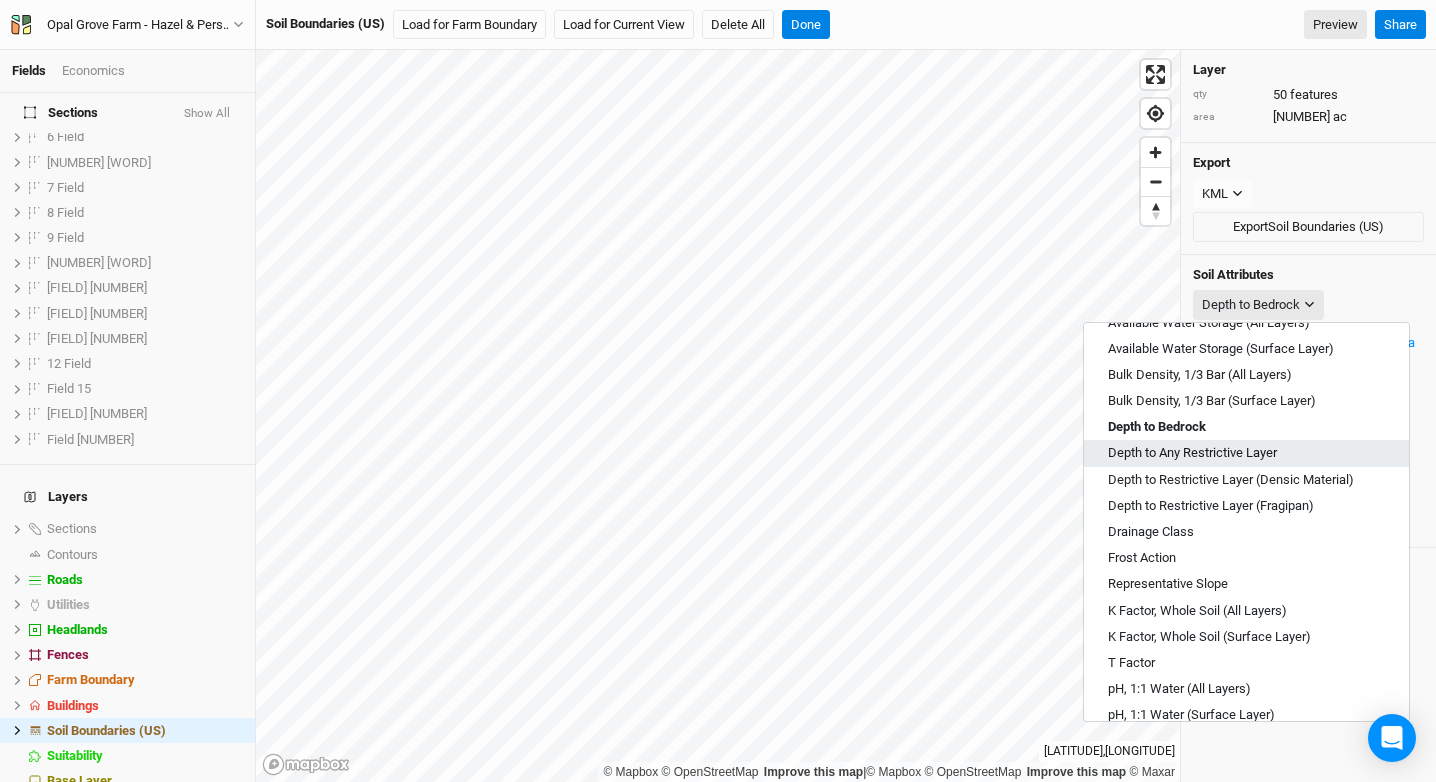 click on "Depth to Any Restrictive Layer" at bounding box center [1192, 453] 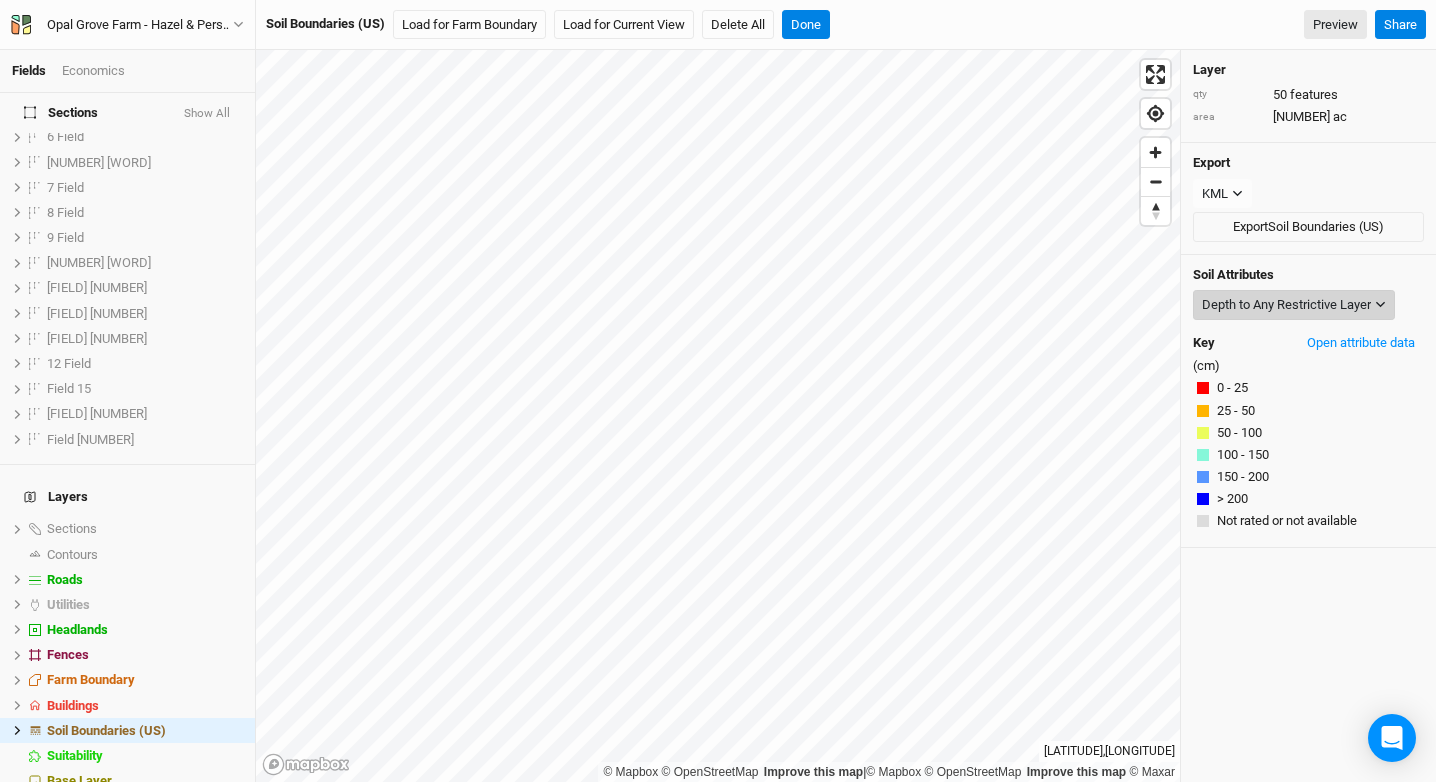 click on "Depth to Any Restrictive Layer" at bounding box center (1294, 305) 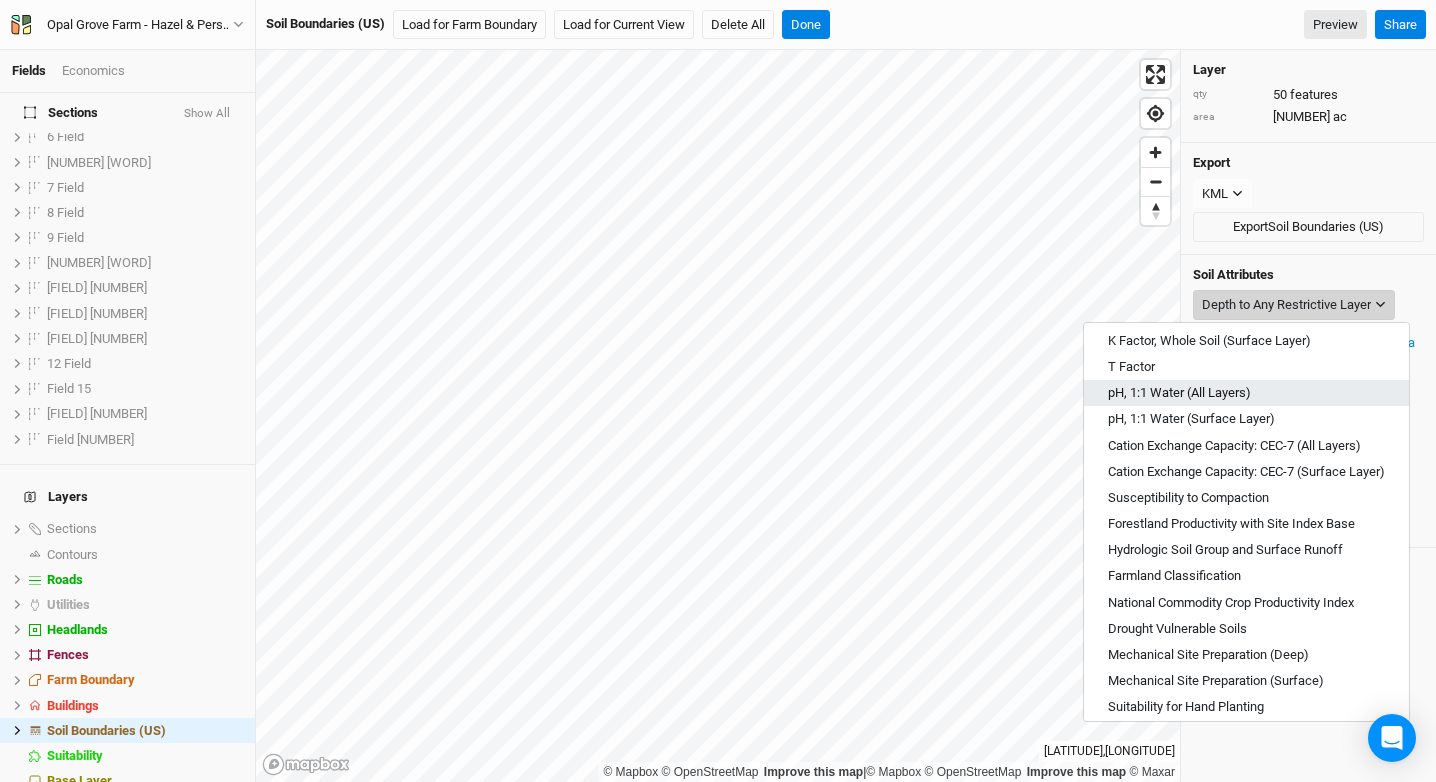 scroll, scrollTop: 550, scrollLeft: 0, axis: vertical 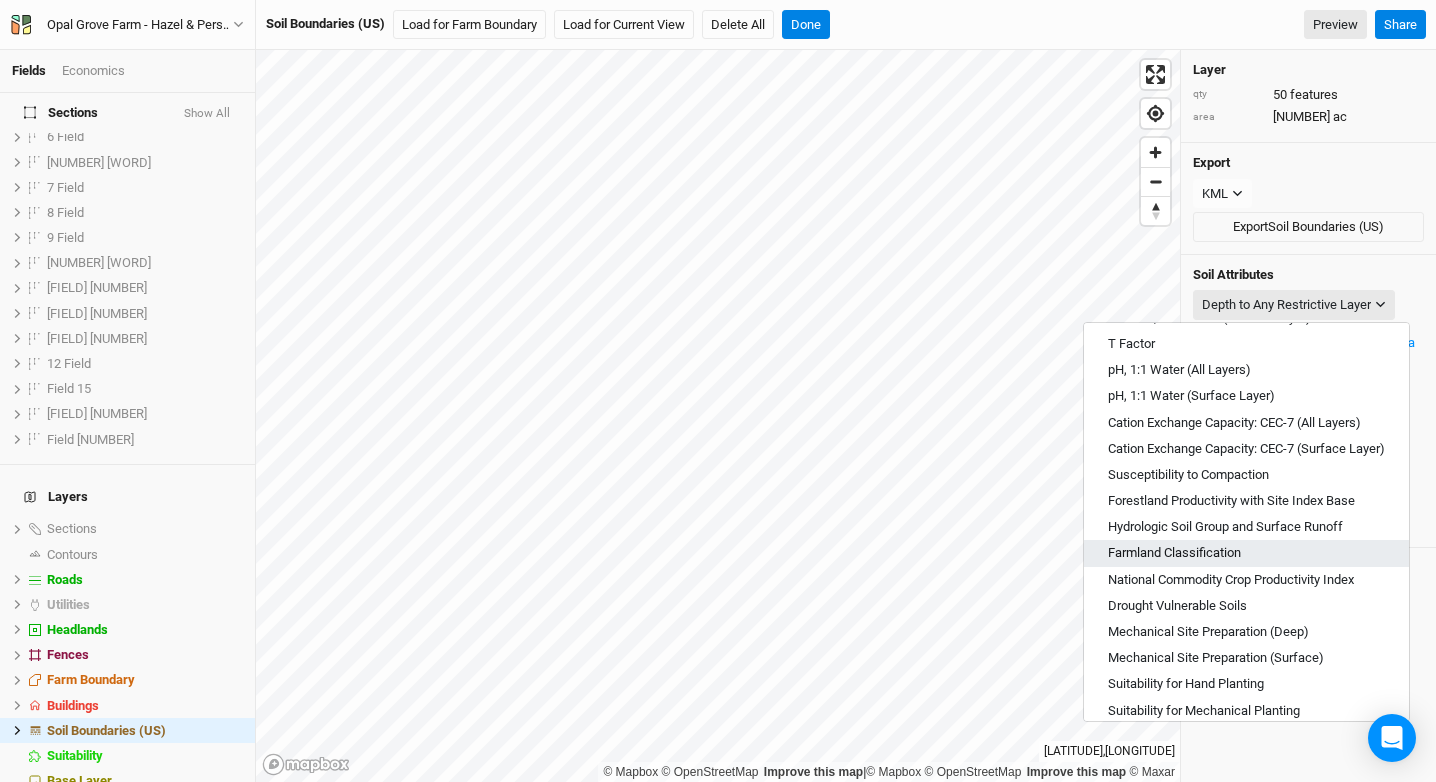 click on "Farmland Classification" at bounding box center (1174, 553) 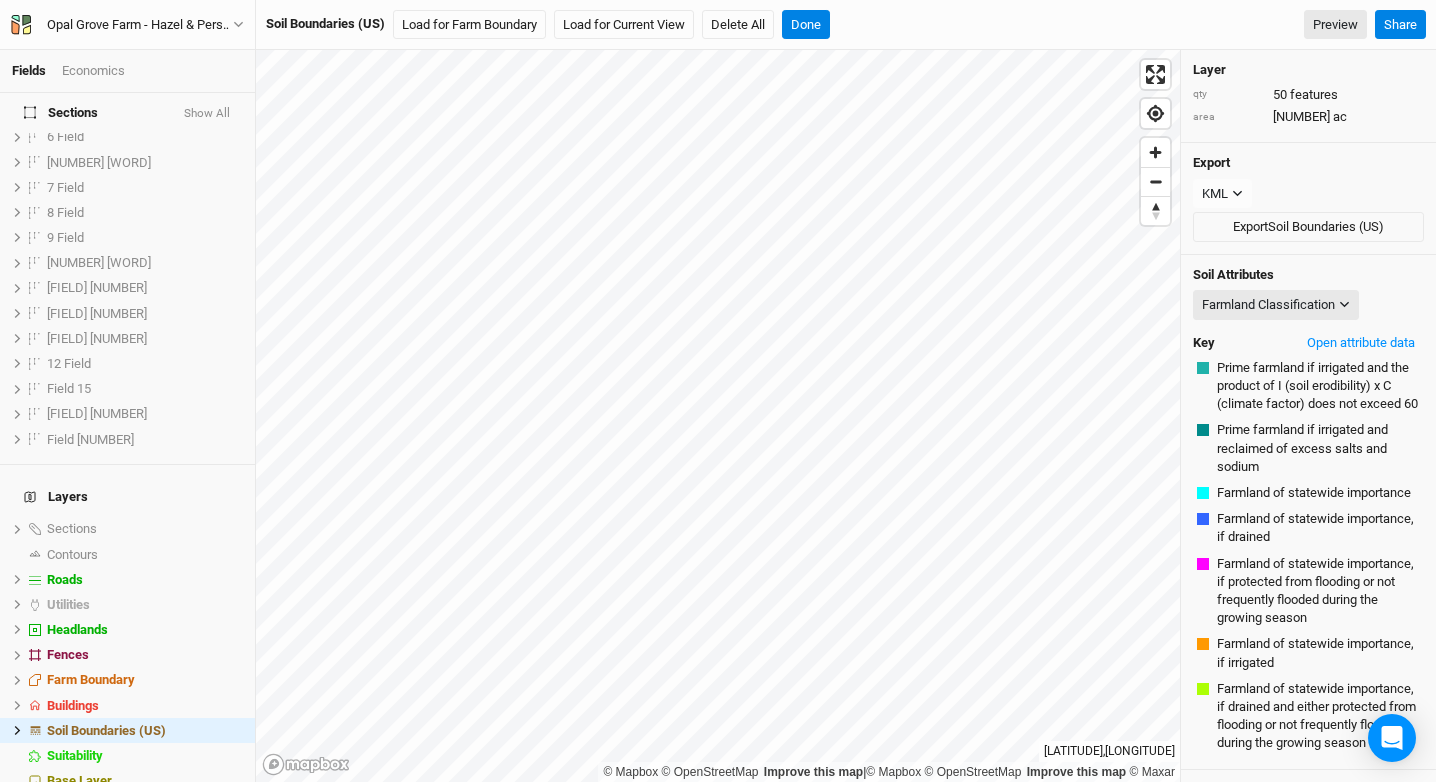 scroll, scrollTop: 438, scrollLeft: 0, axis: vertical 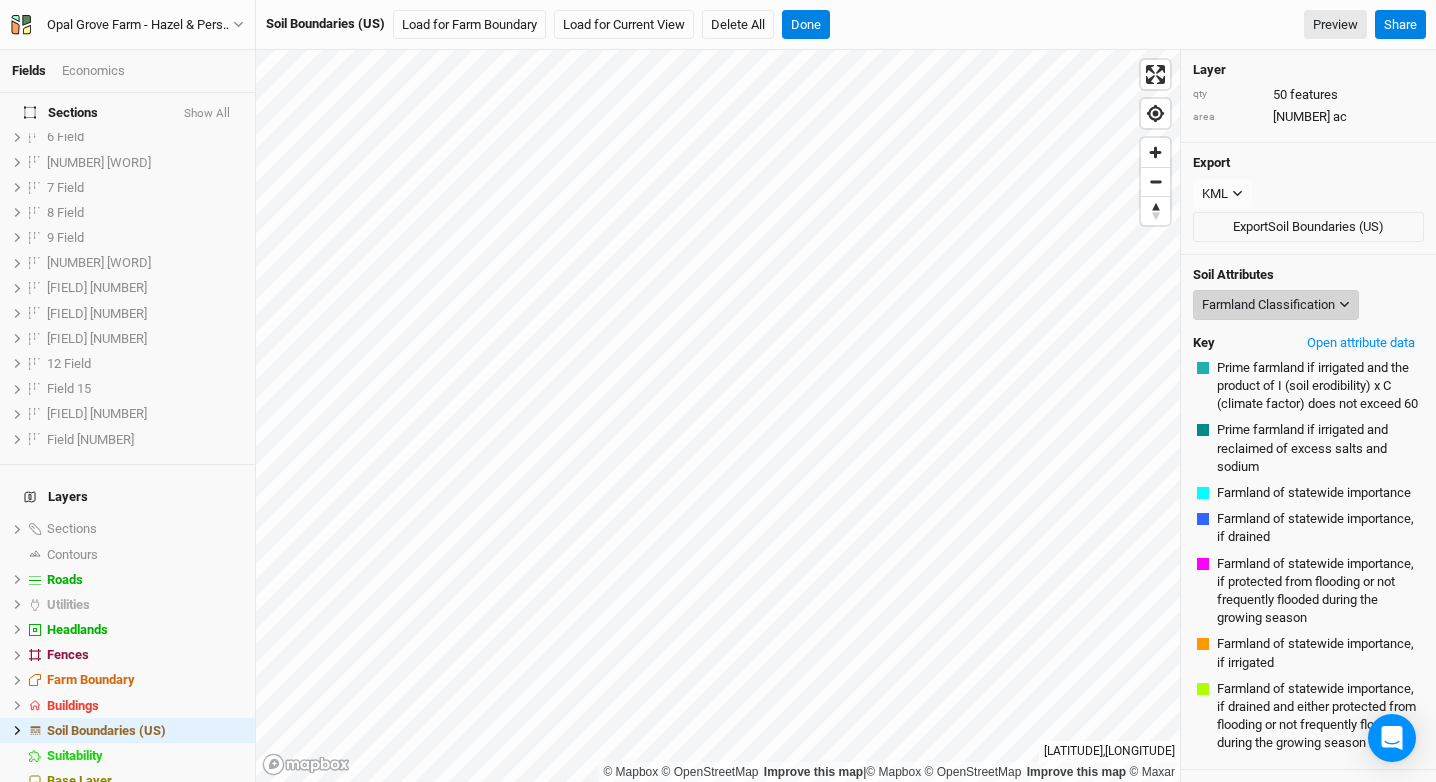 click on "Farmland Classification" at bounding box center (1268, 305) 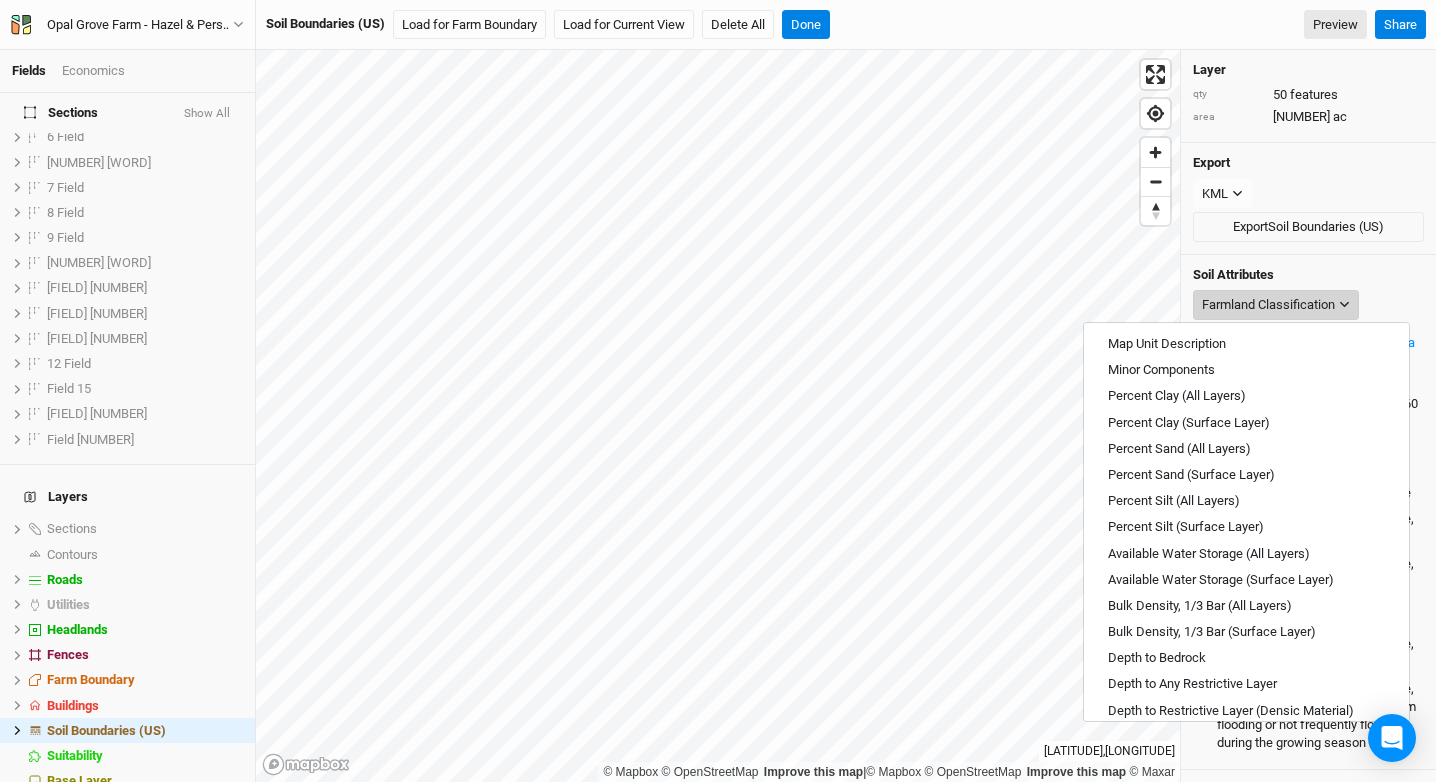 click on "Farmland Classification" at bounding box center [1268, 305] 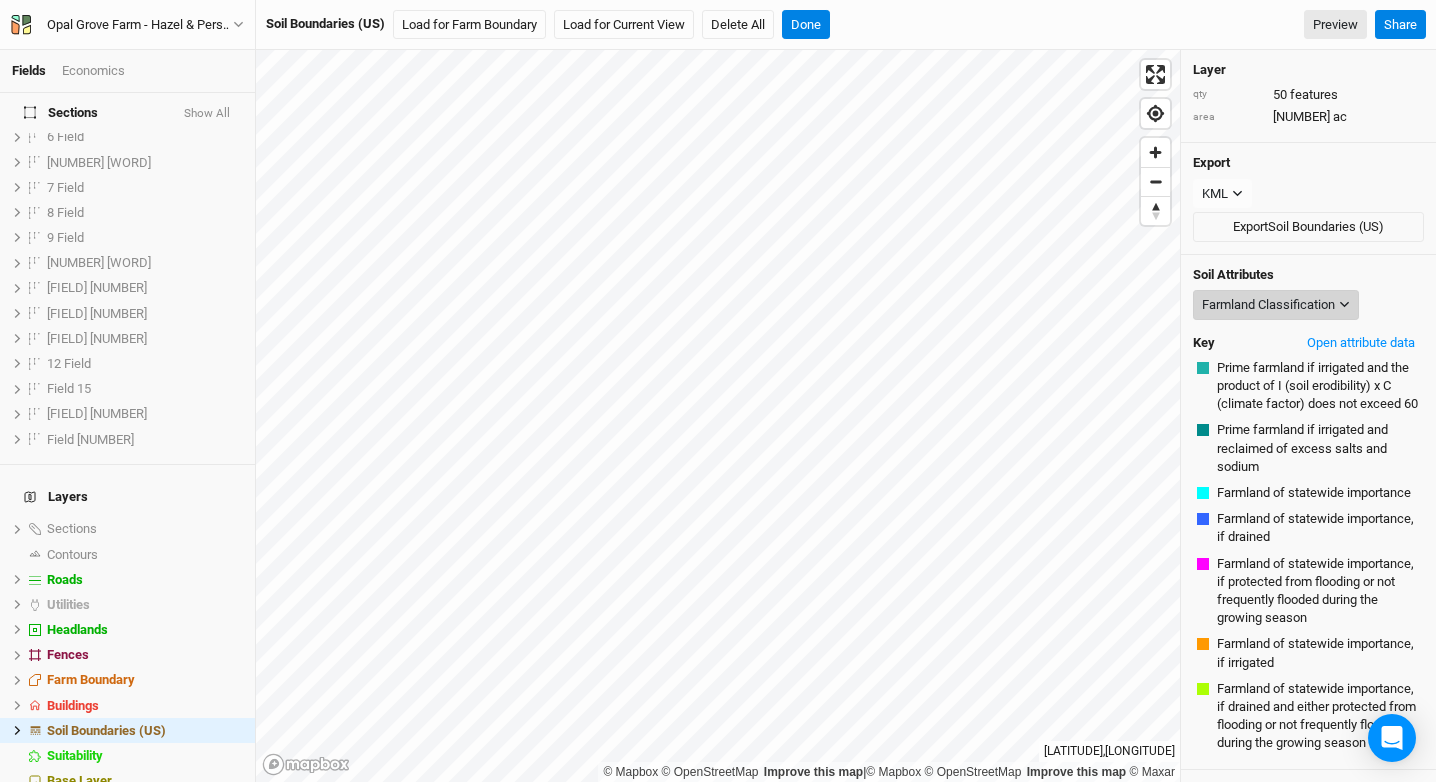 type 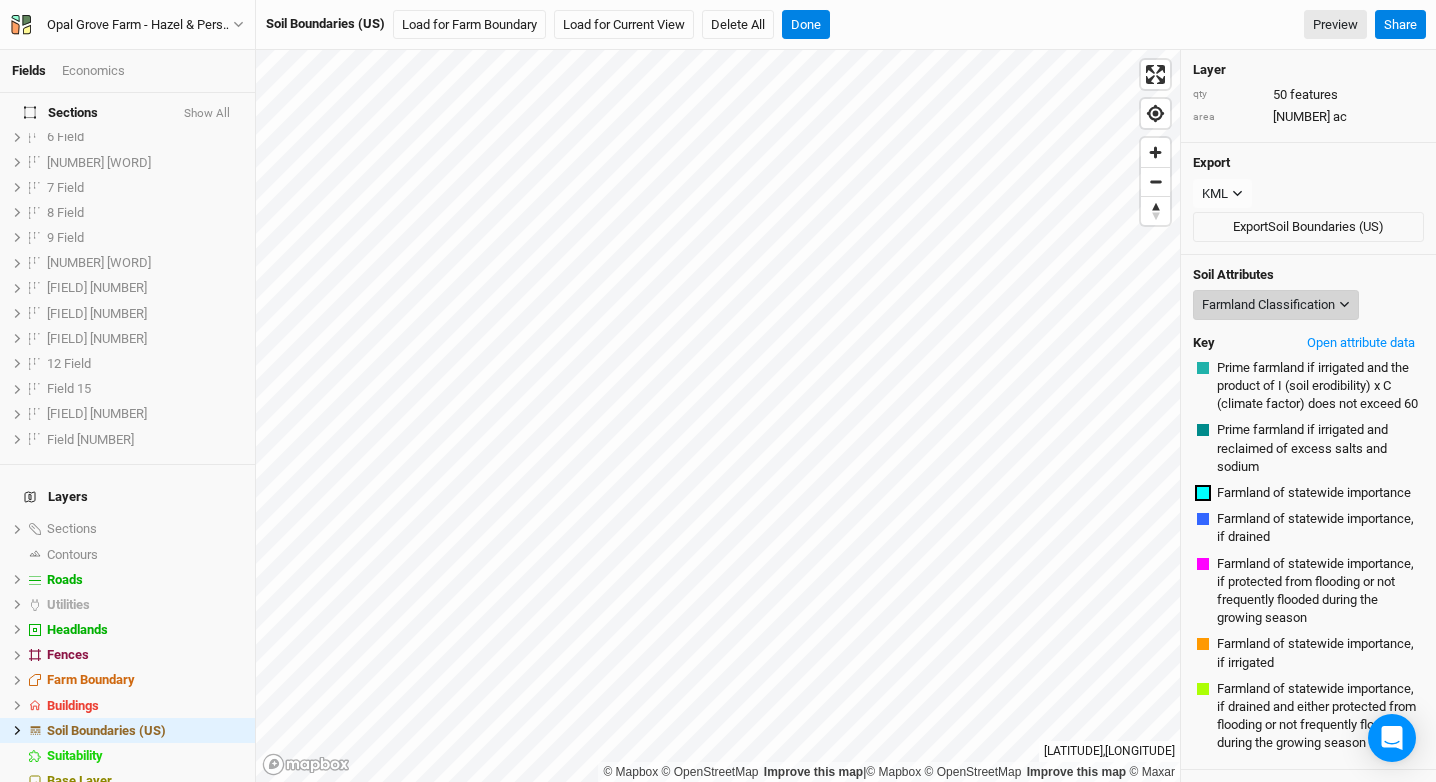 scroll, scrollTop: 0, scrollLeft: 0, axis: both 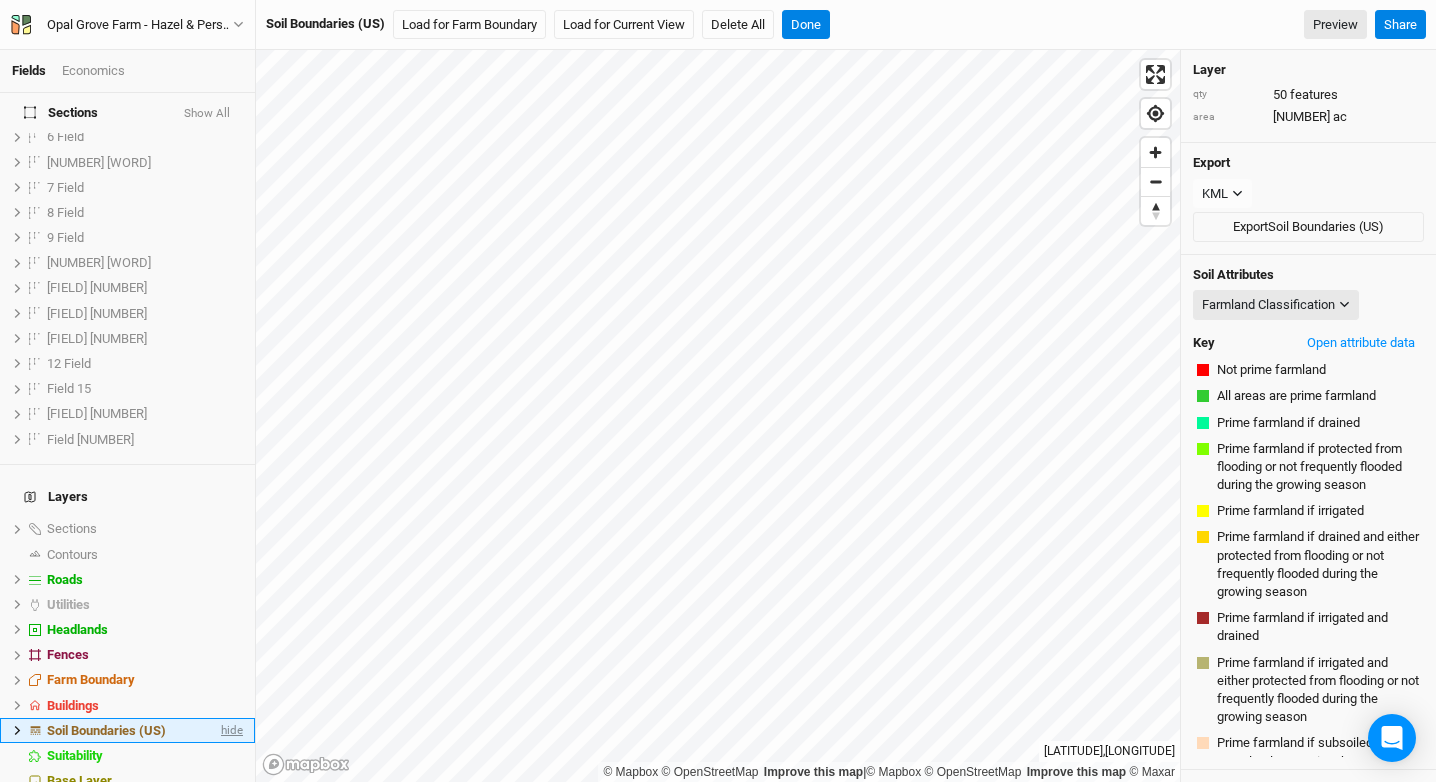 click on "hide" at bounding box center [230, 730] 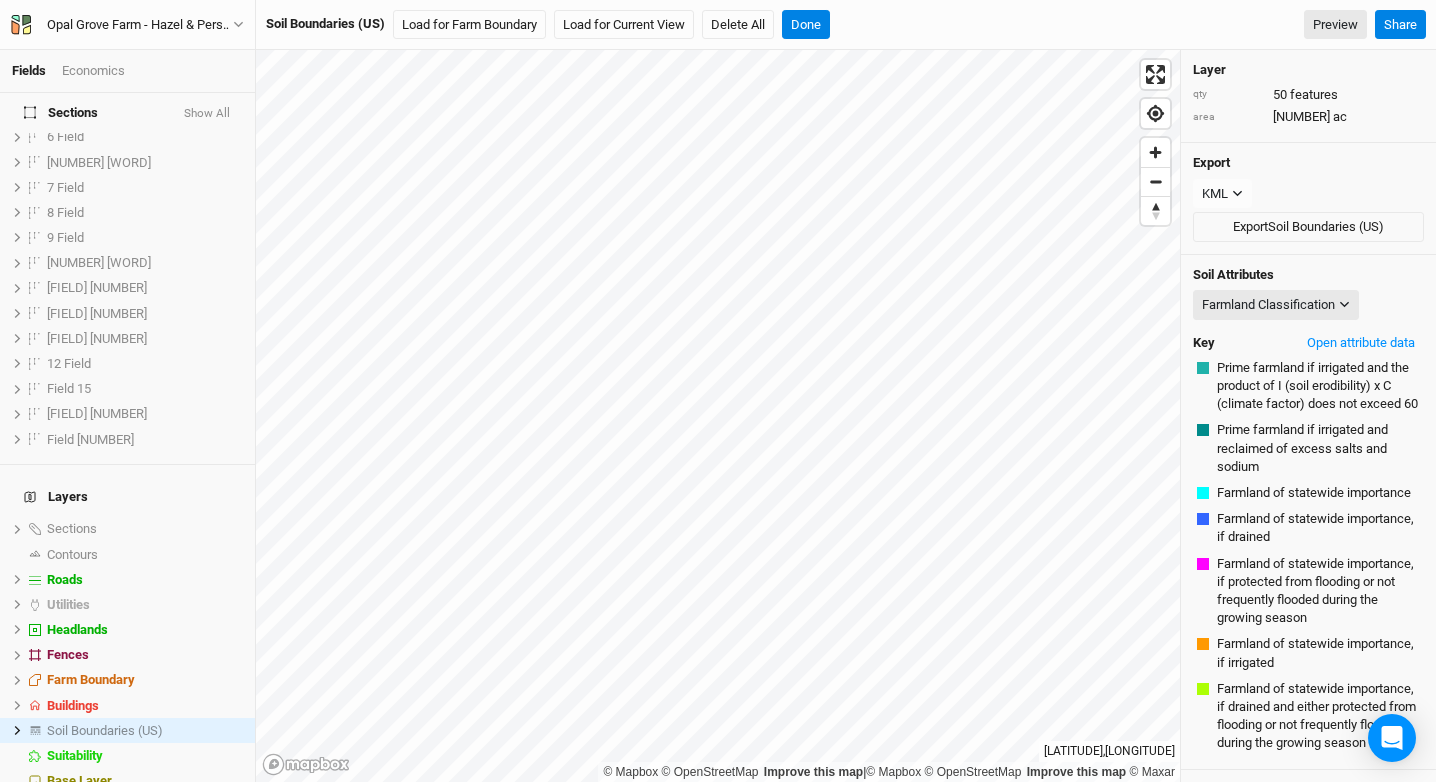 scroll, scrollTop: 0, scrollLeft: 0, axis: both 